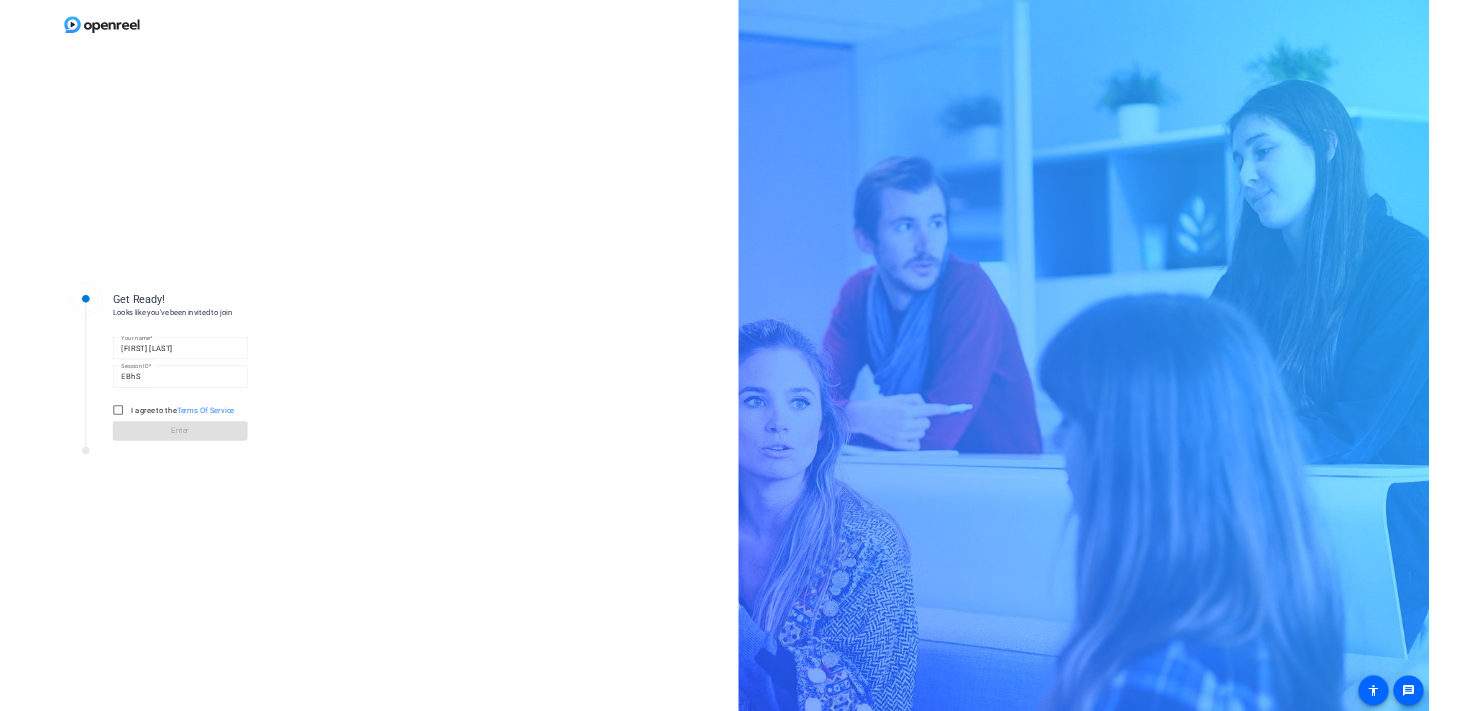 scroll, scrollTop: 0, scrollLeft: 0, axis: both 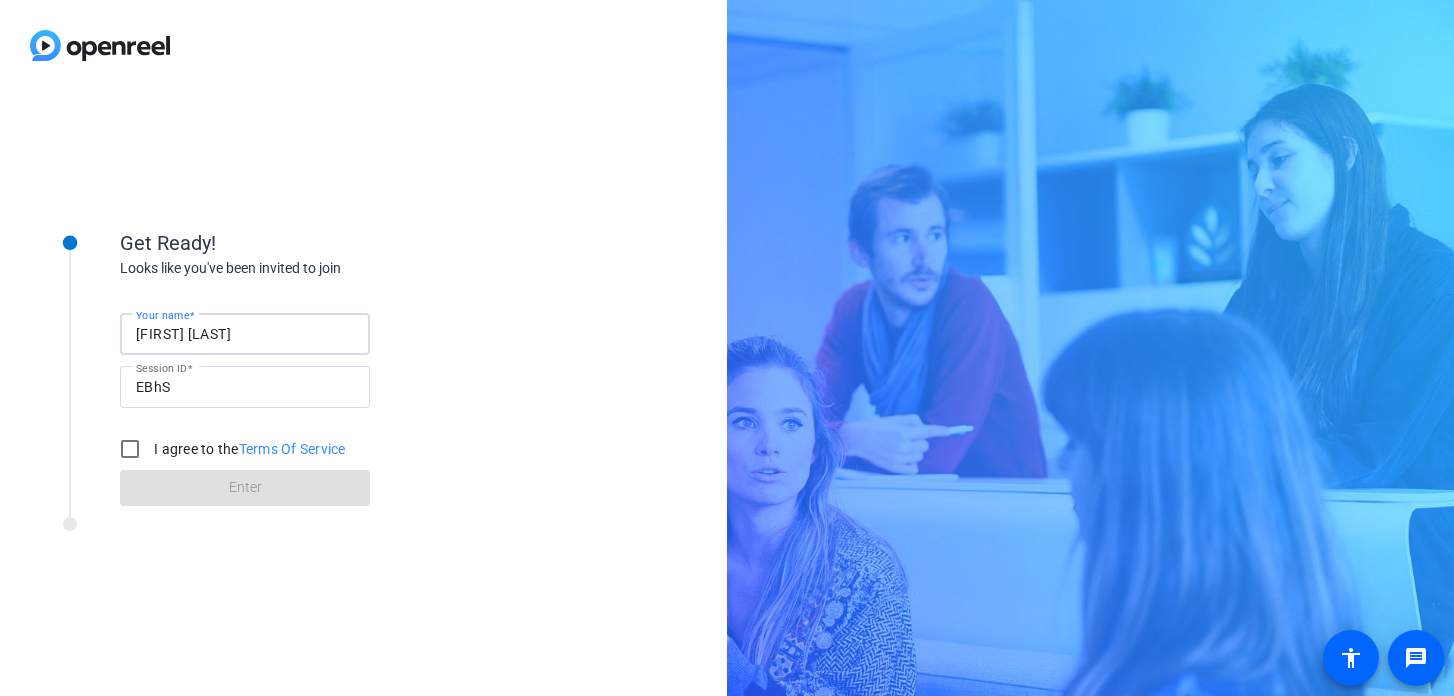 drag, startPoint x: 243, startPoint y: 337, endPoint x: 62, endPoint y: 332, distance: 181.06905 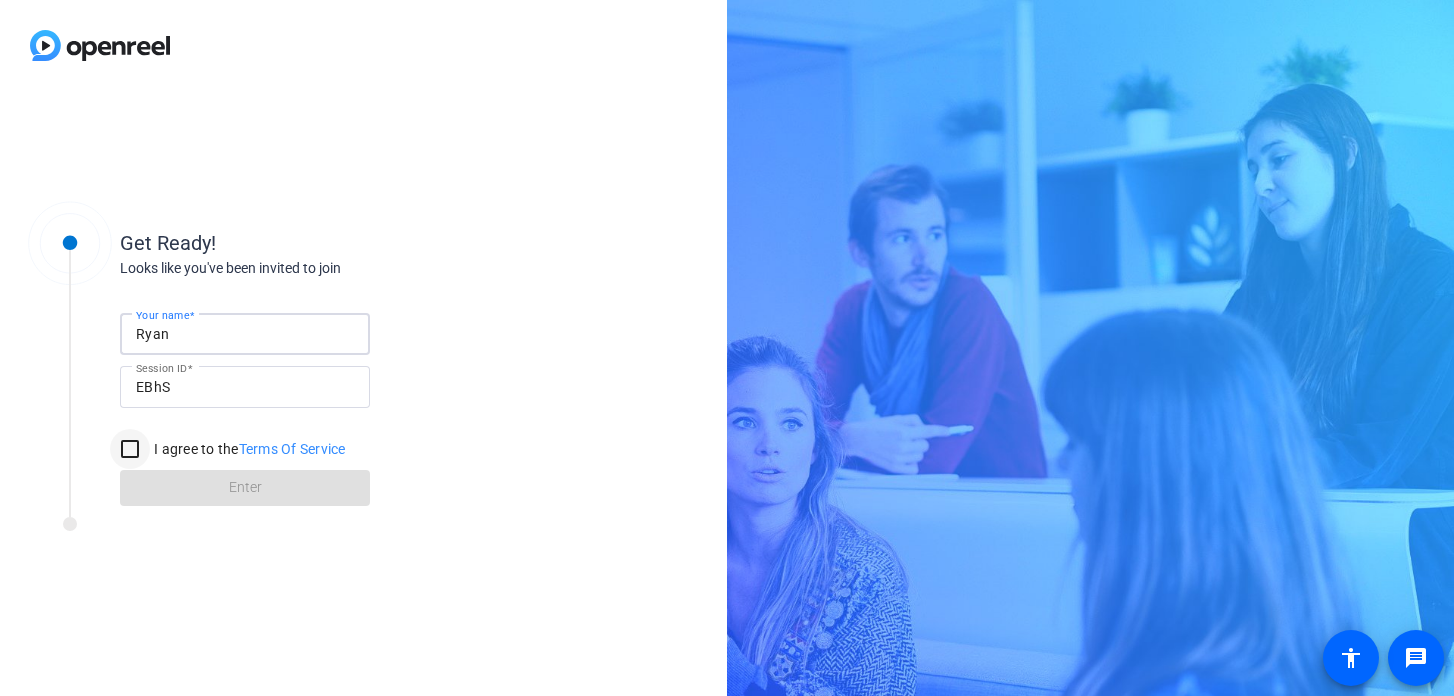type on "Ryan" 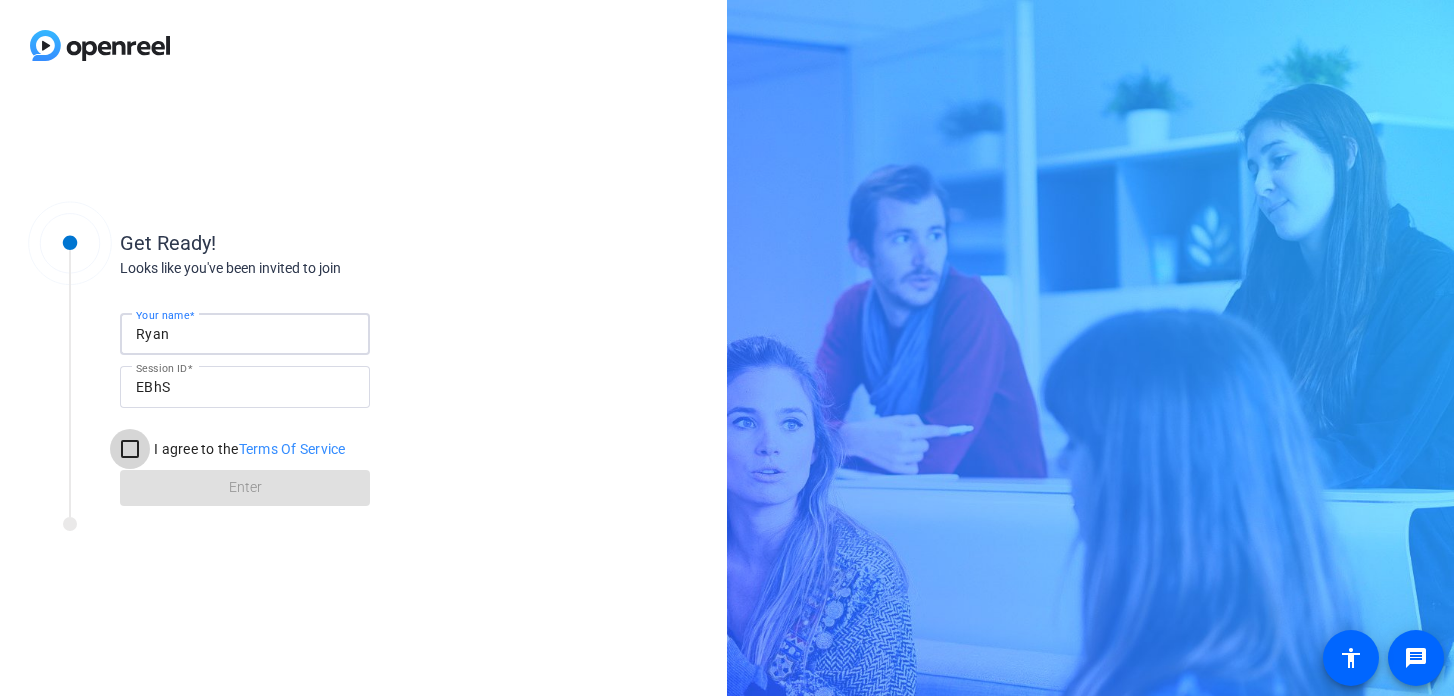 click on "I agree to the  Terms Of Service" at bounding box center [130, 449] 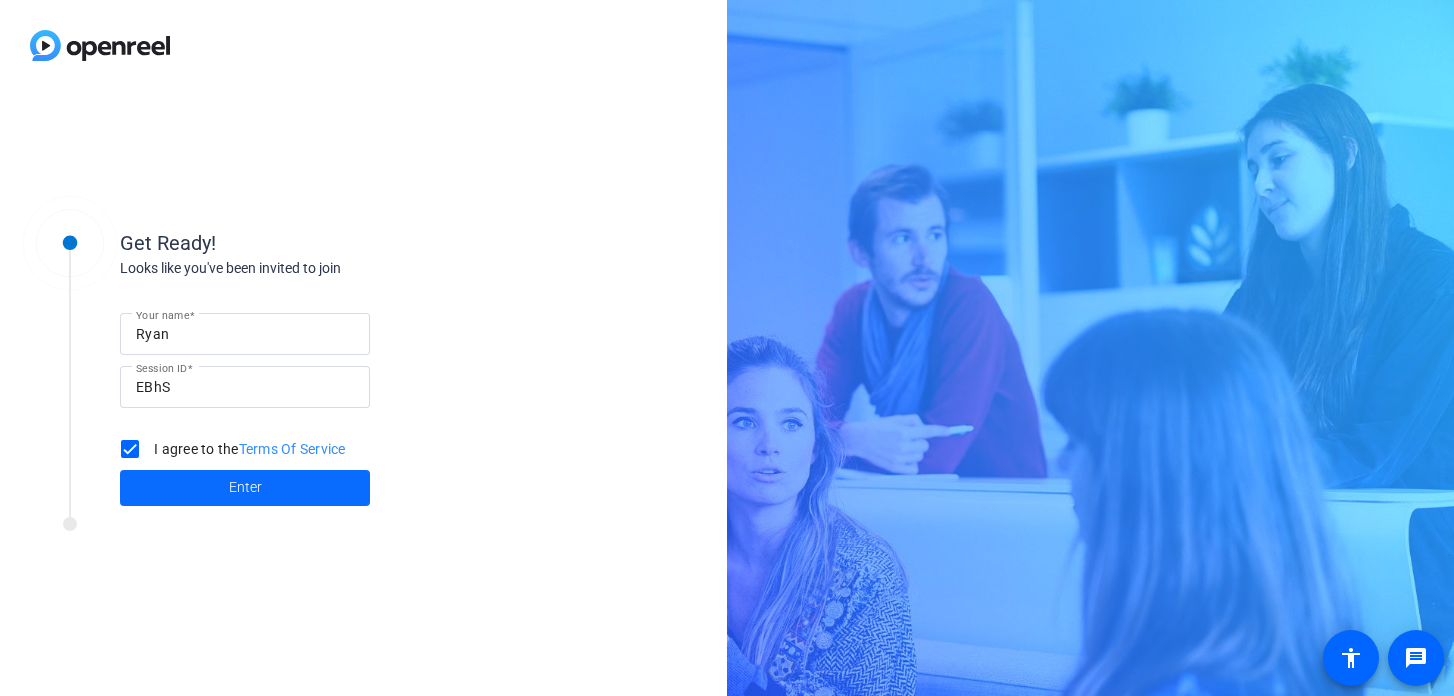 click 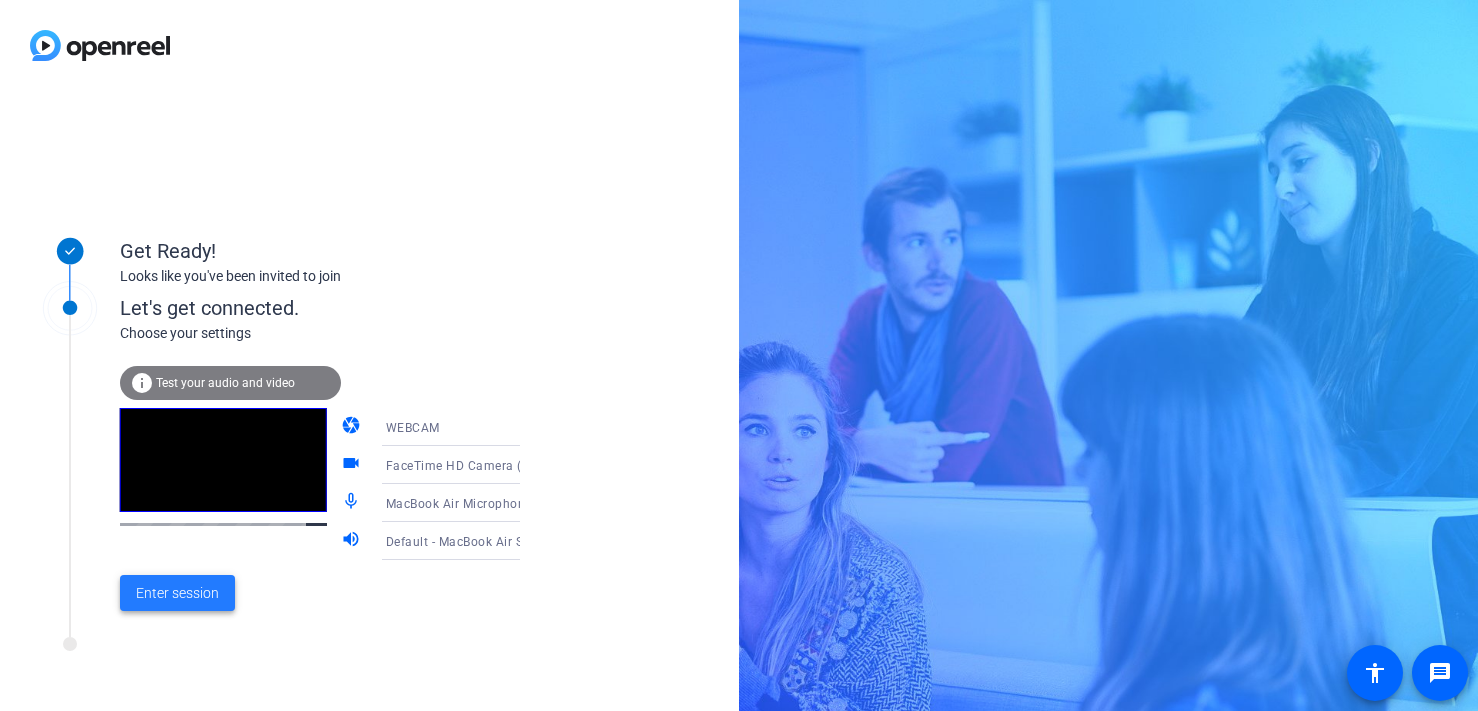 click on "Enter session" 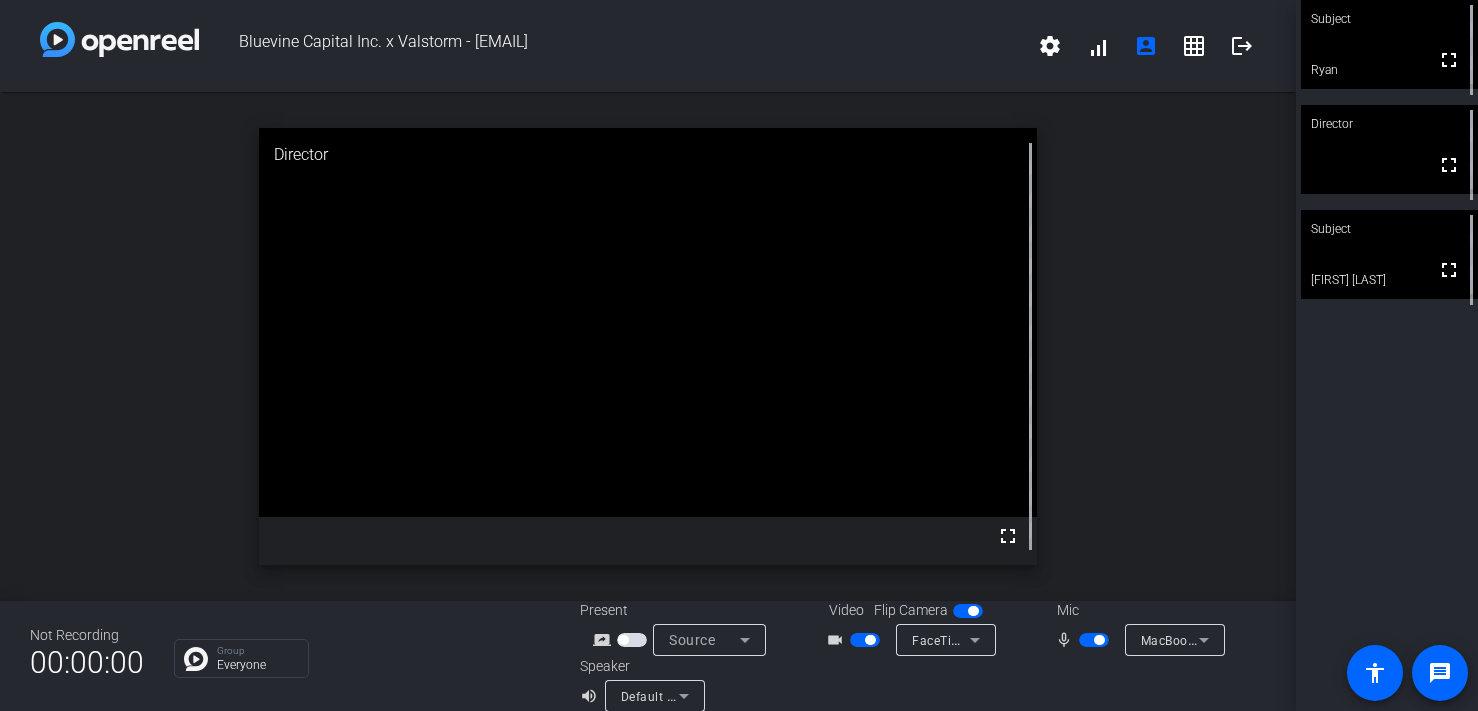 click at bounding box center (1099, 640) 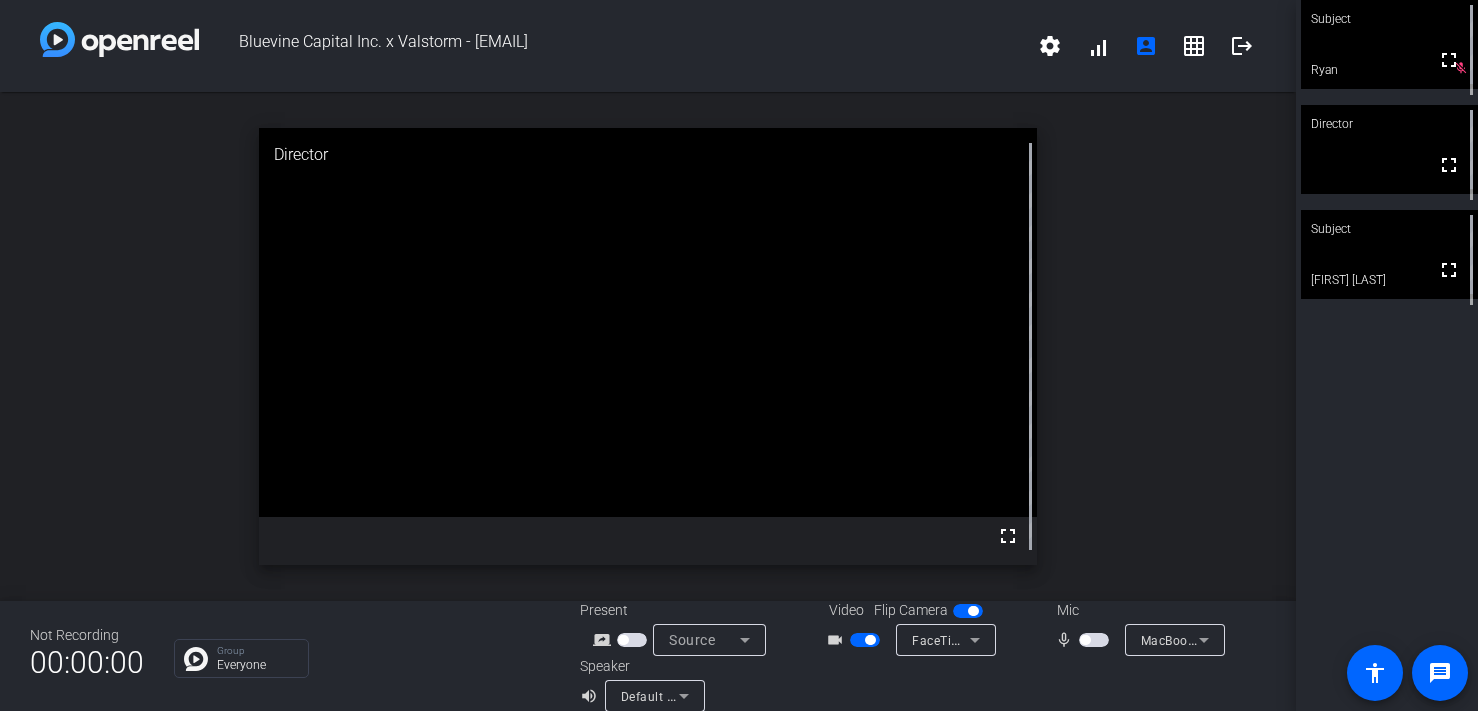 click 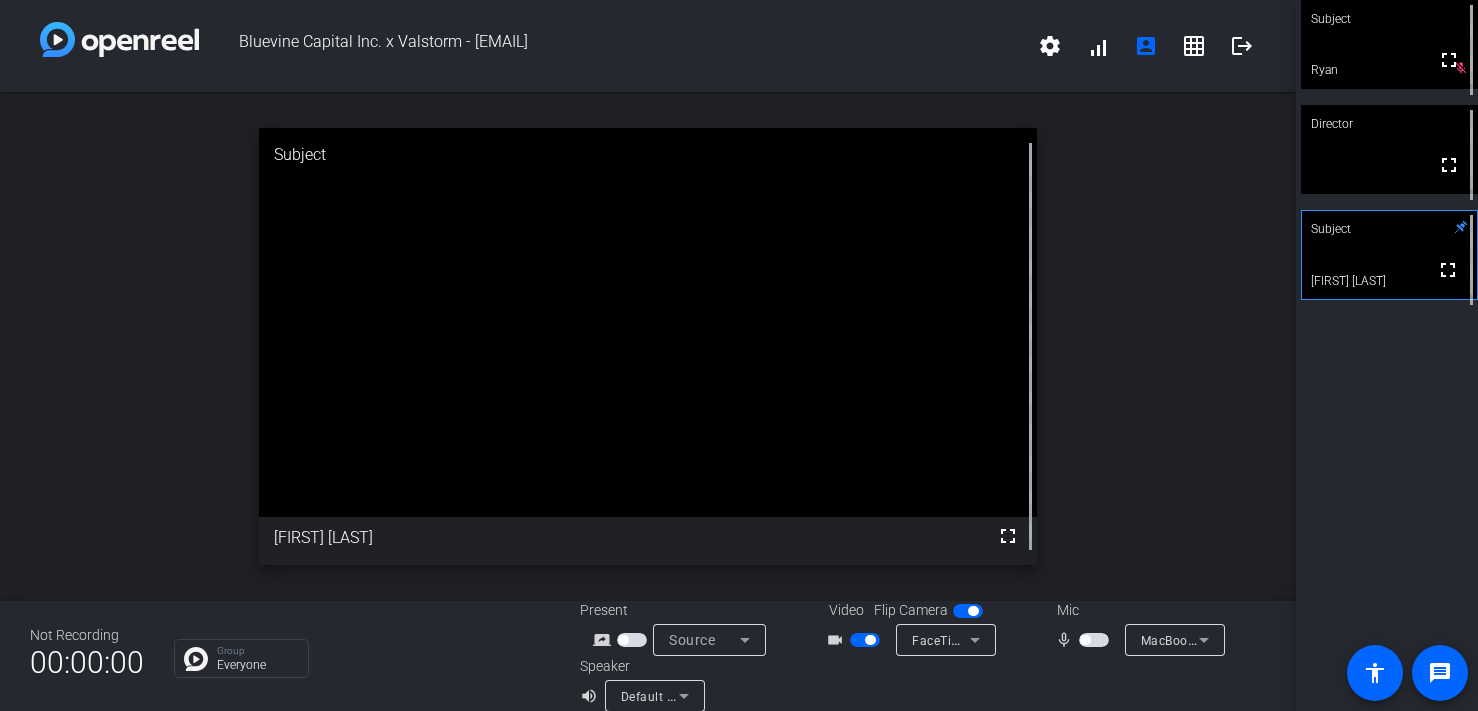 click at bounding box center (1094, 640) 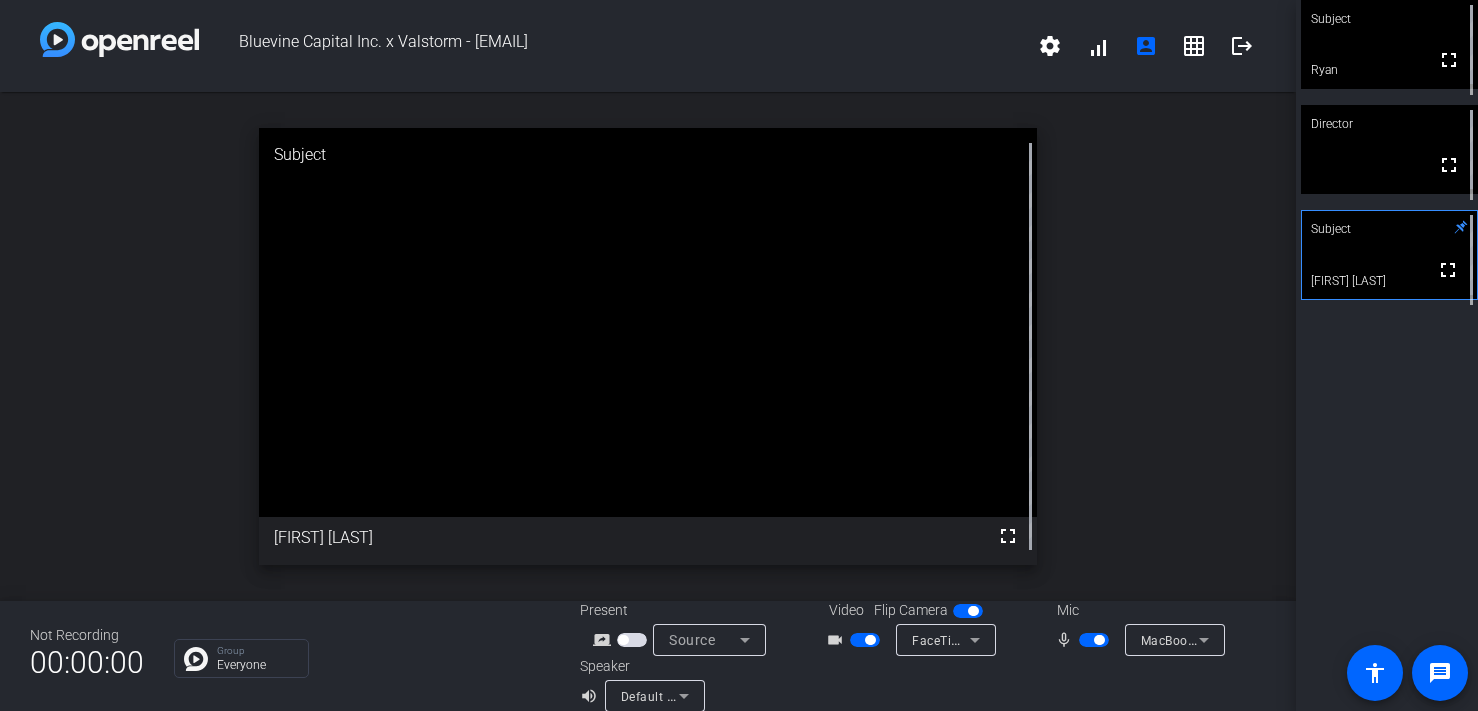 click at bounding box center [1099, 640] 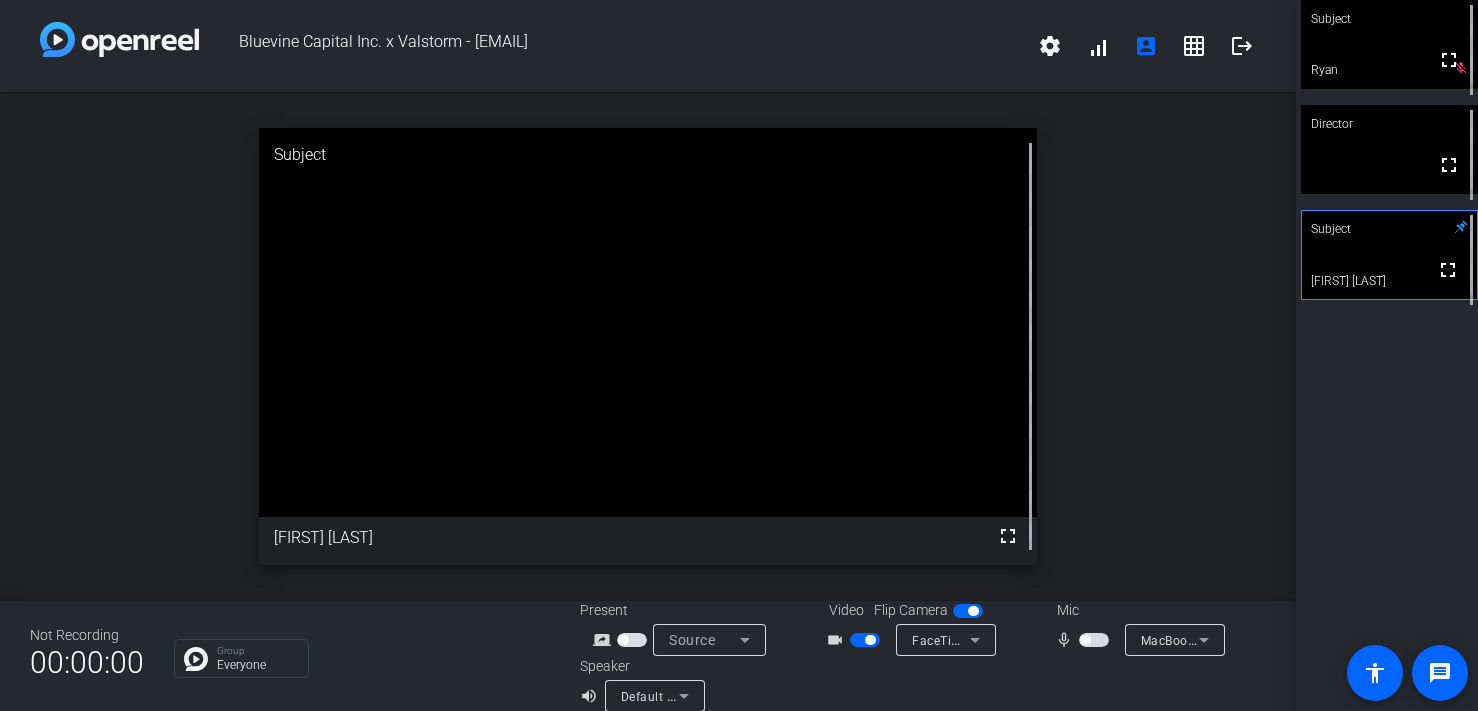 click at bounding box center [1085, 640] 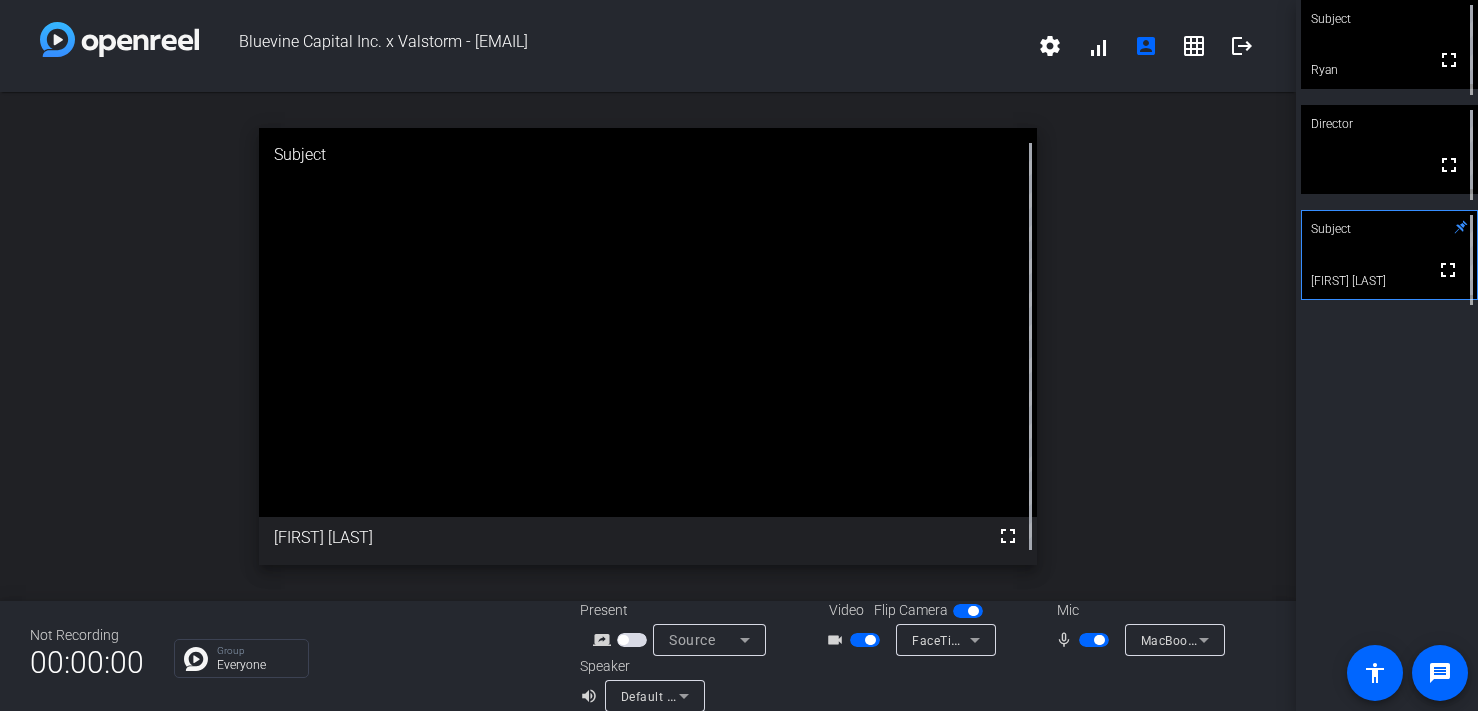 click at bounding box center (1094, 640) 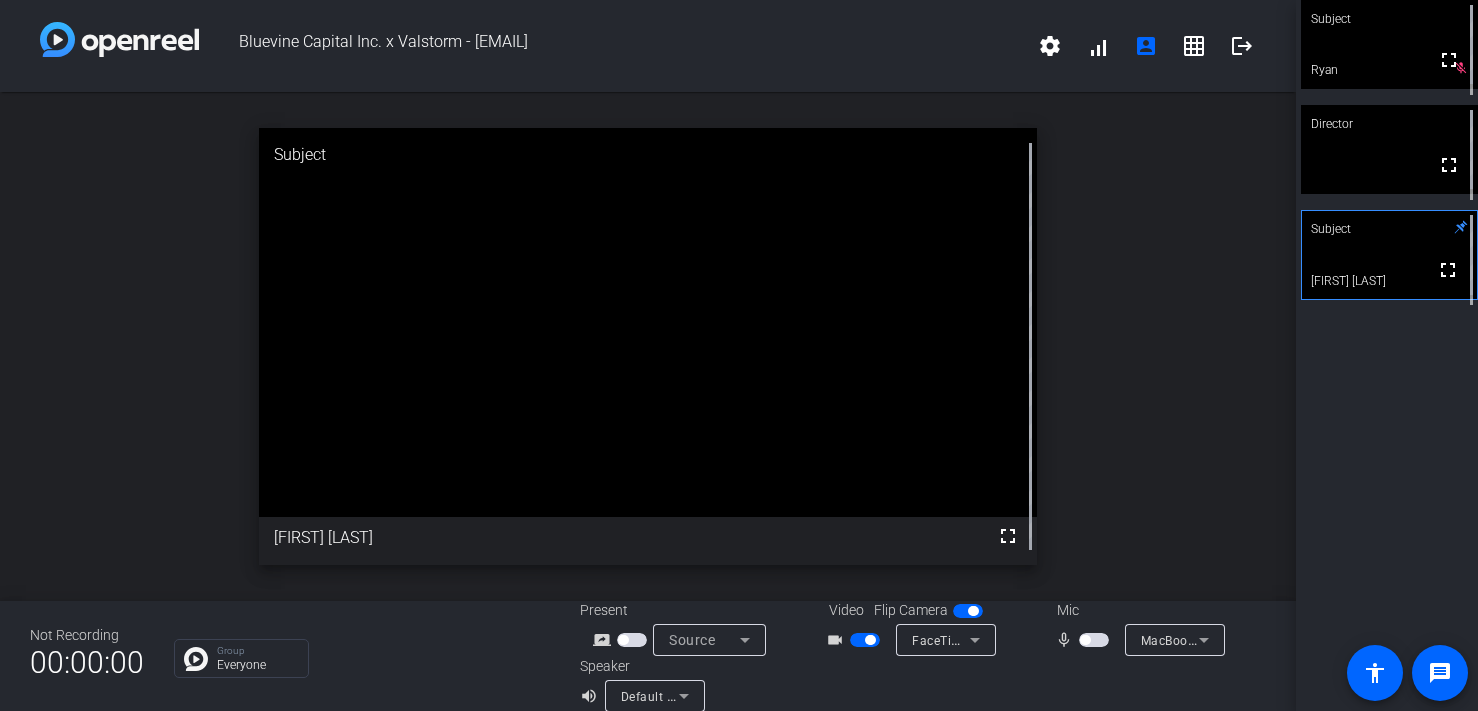 click at bounding box center (1085, 640) 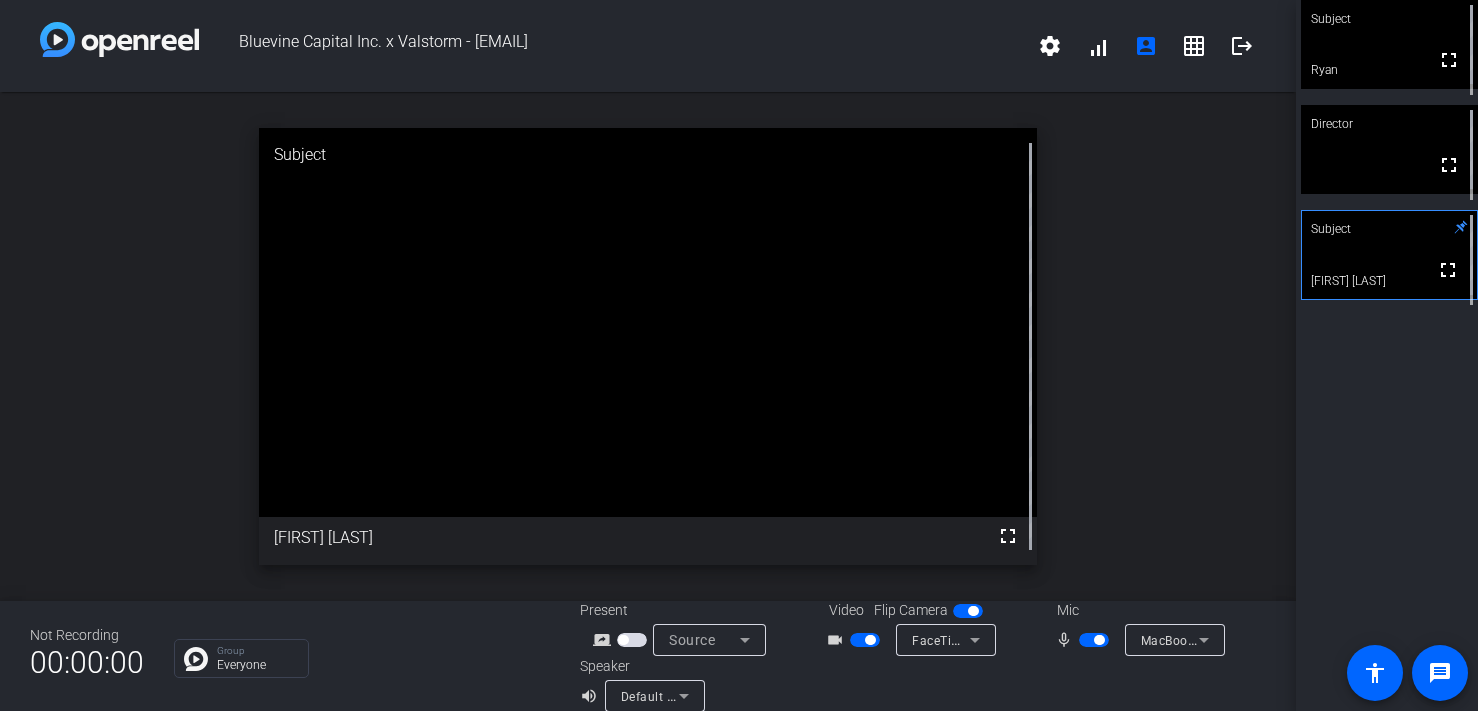 click at bounding box center [865, 640] 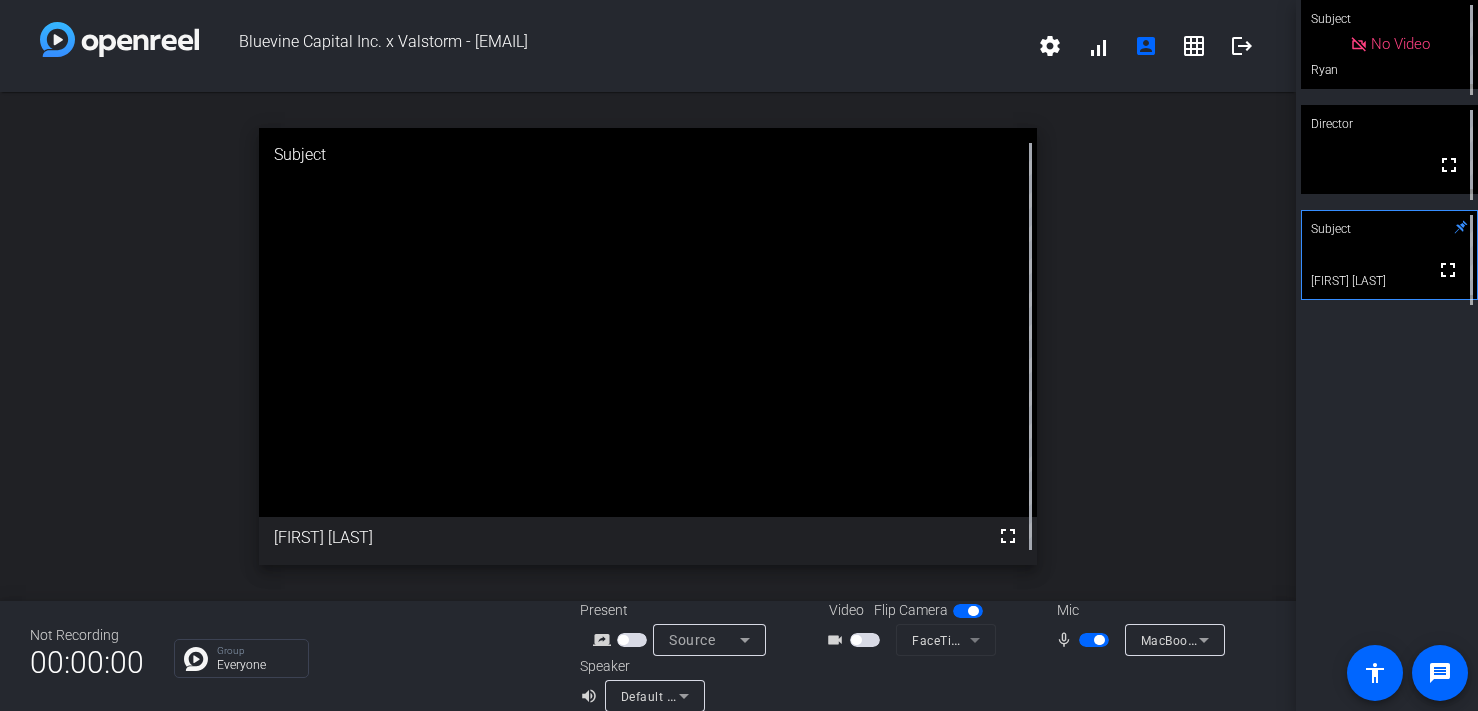 click at bounding box center [1099, 640] 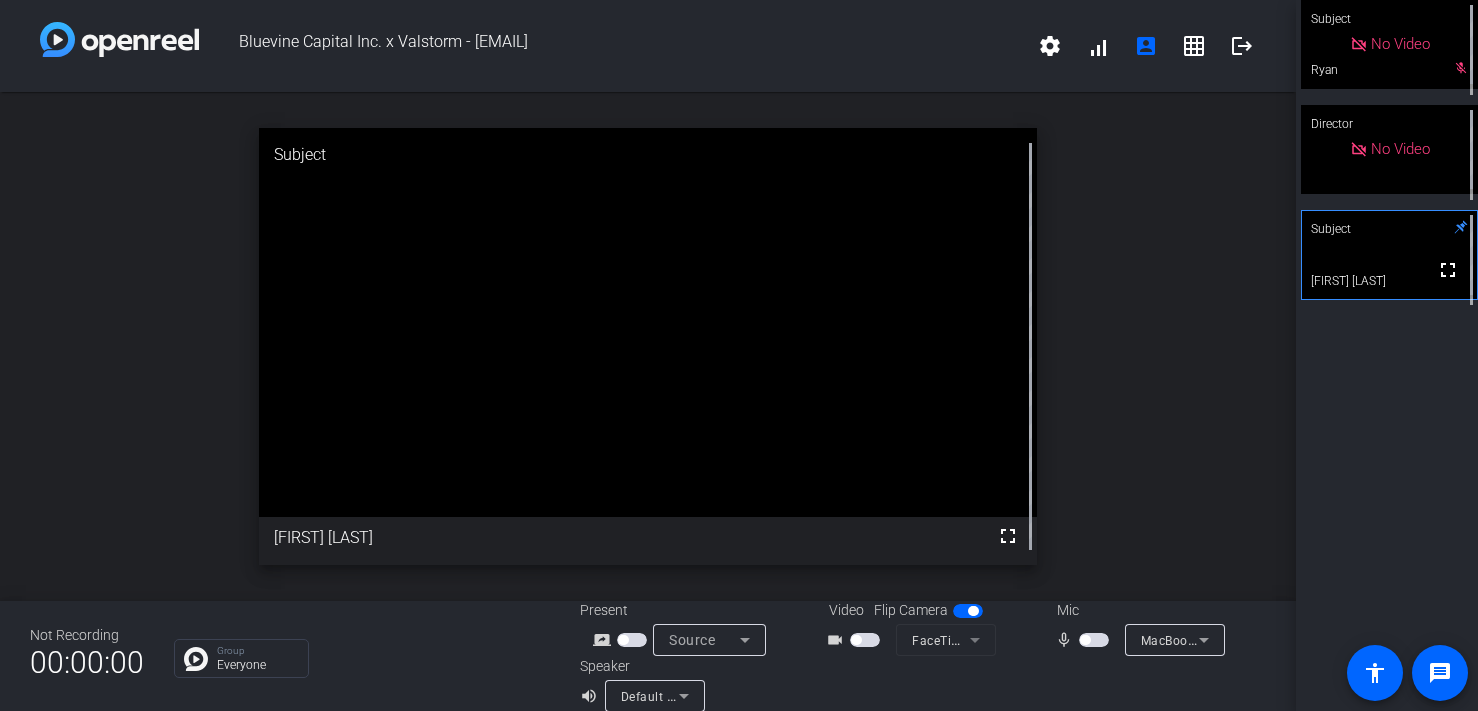 click at bounding box center [1094, 640] 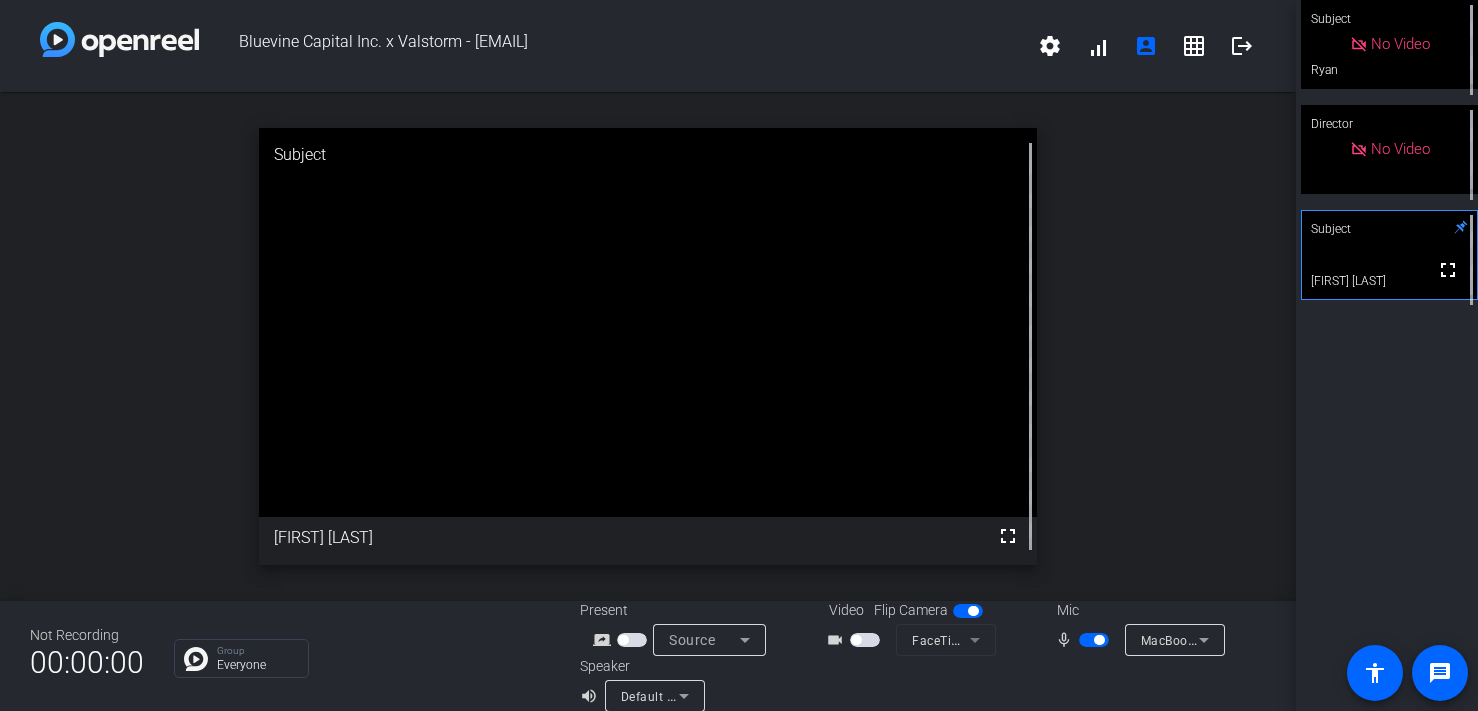 click at bounding box center [1094, 640] 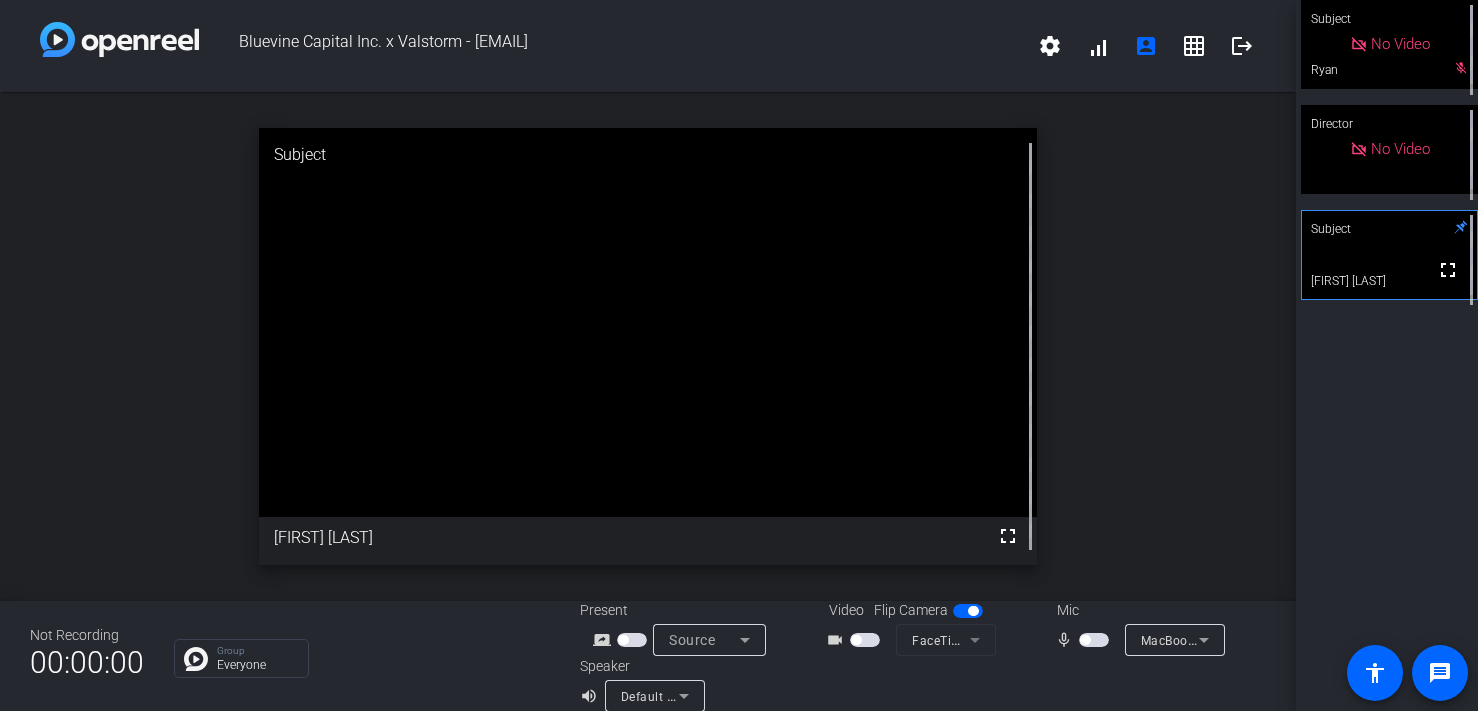 click at bounding box center (1094, 640) 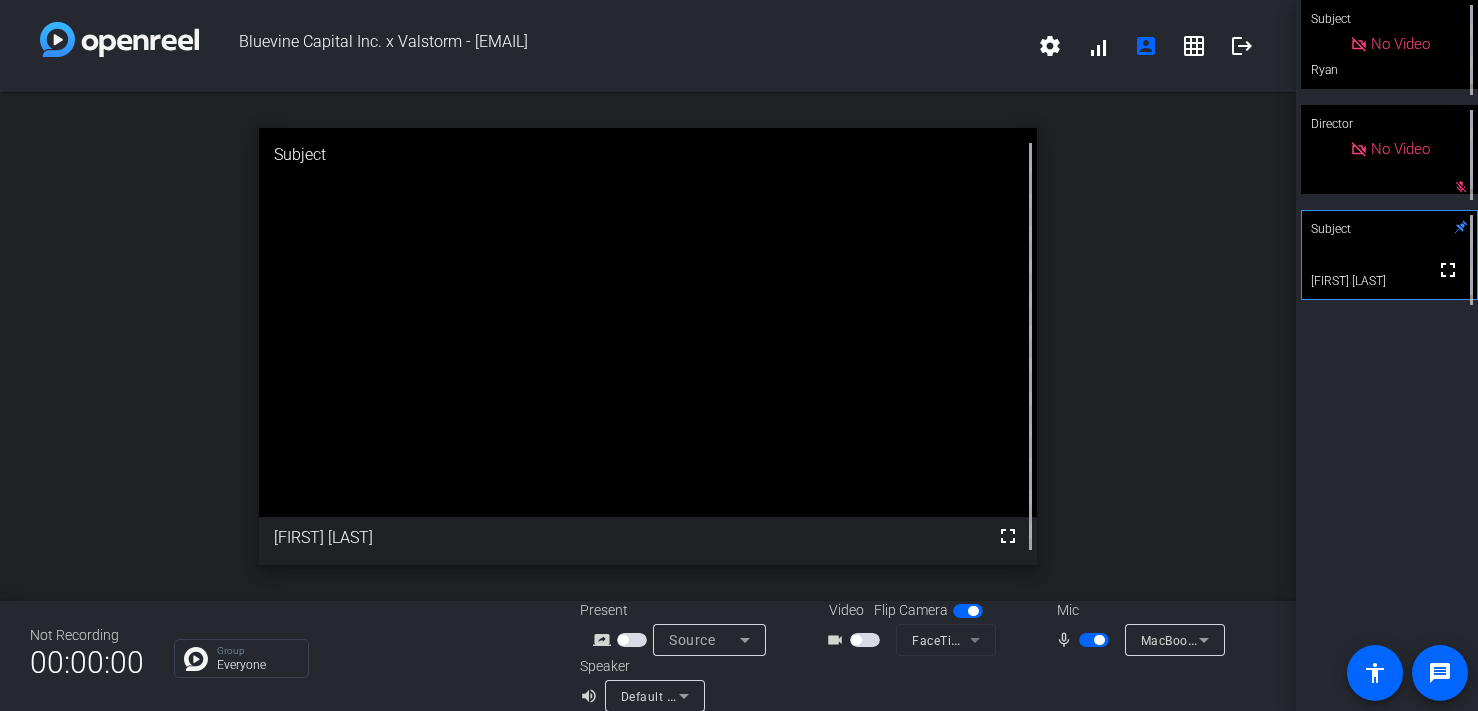 click at bounding box center [1099, 640] 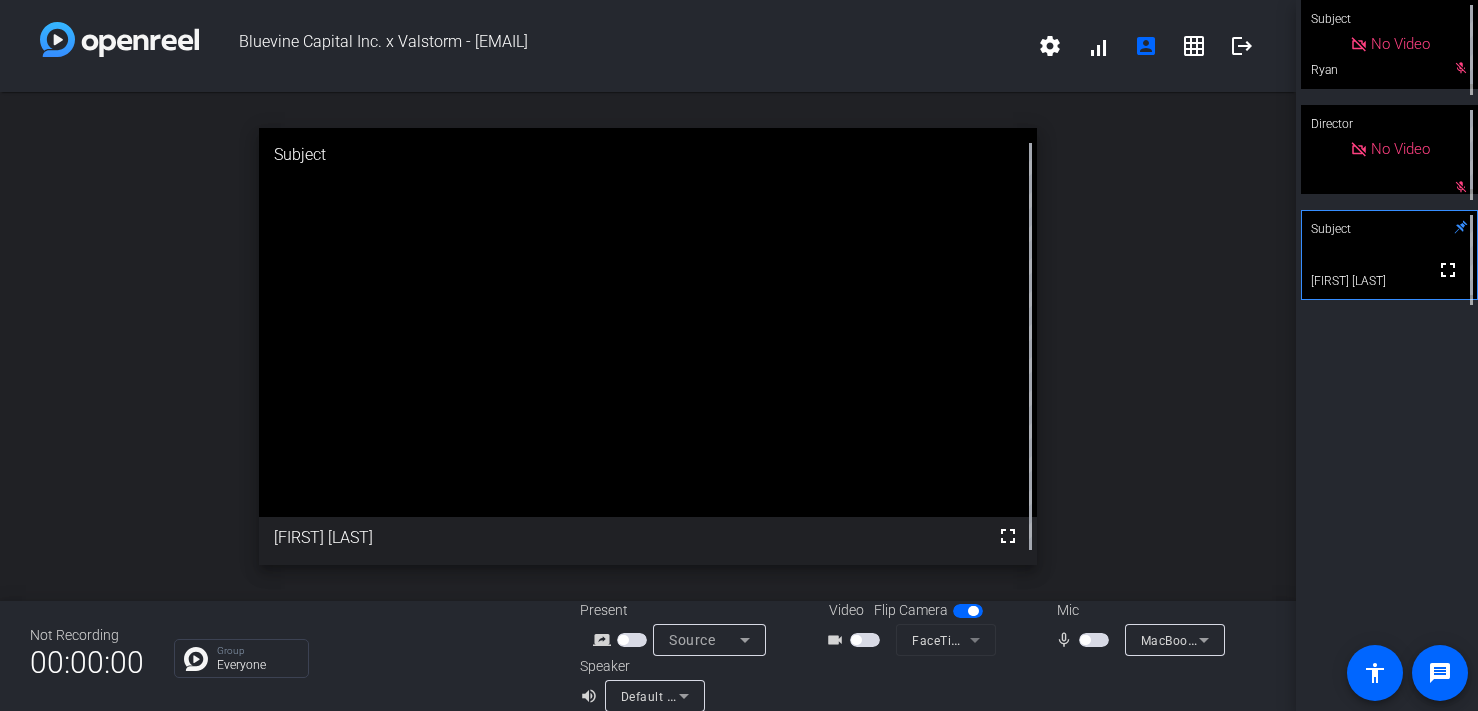 click 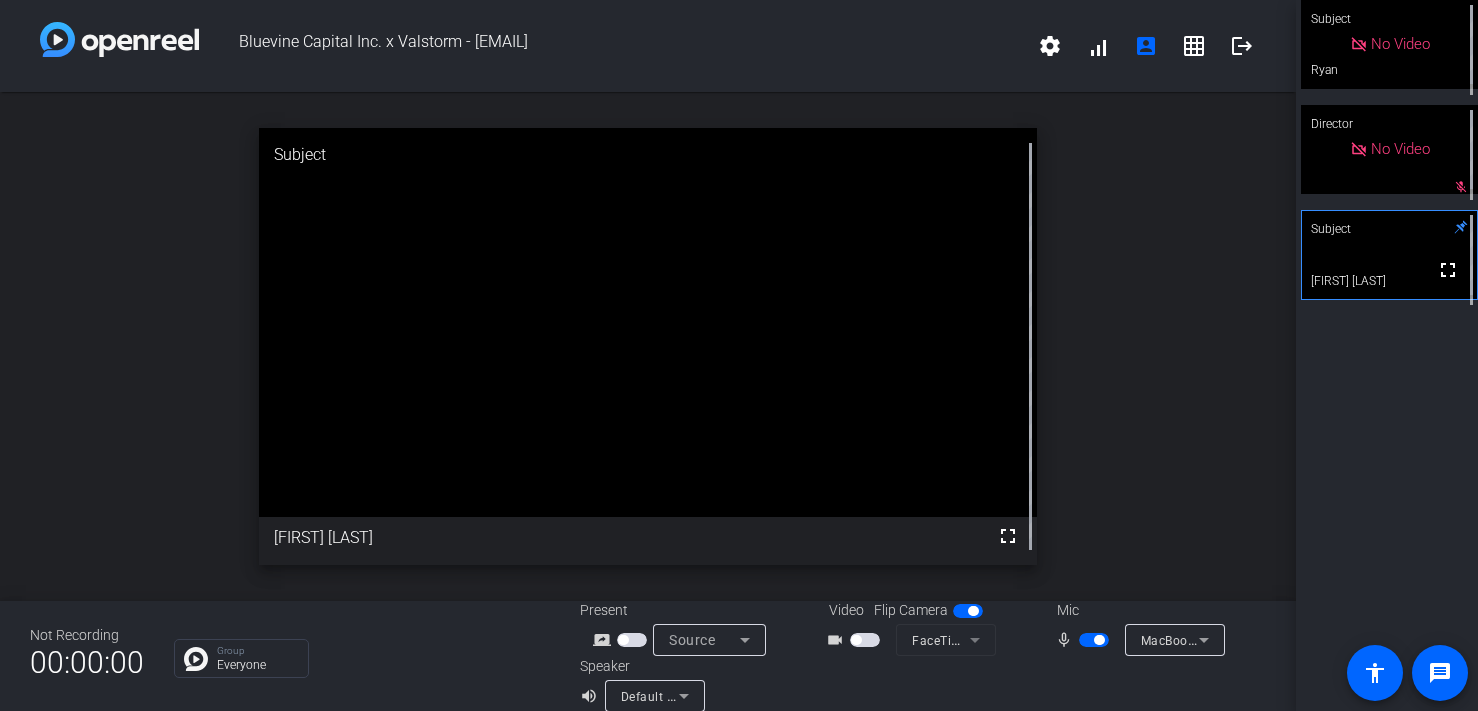 click at bounding box center (1099, 640) 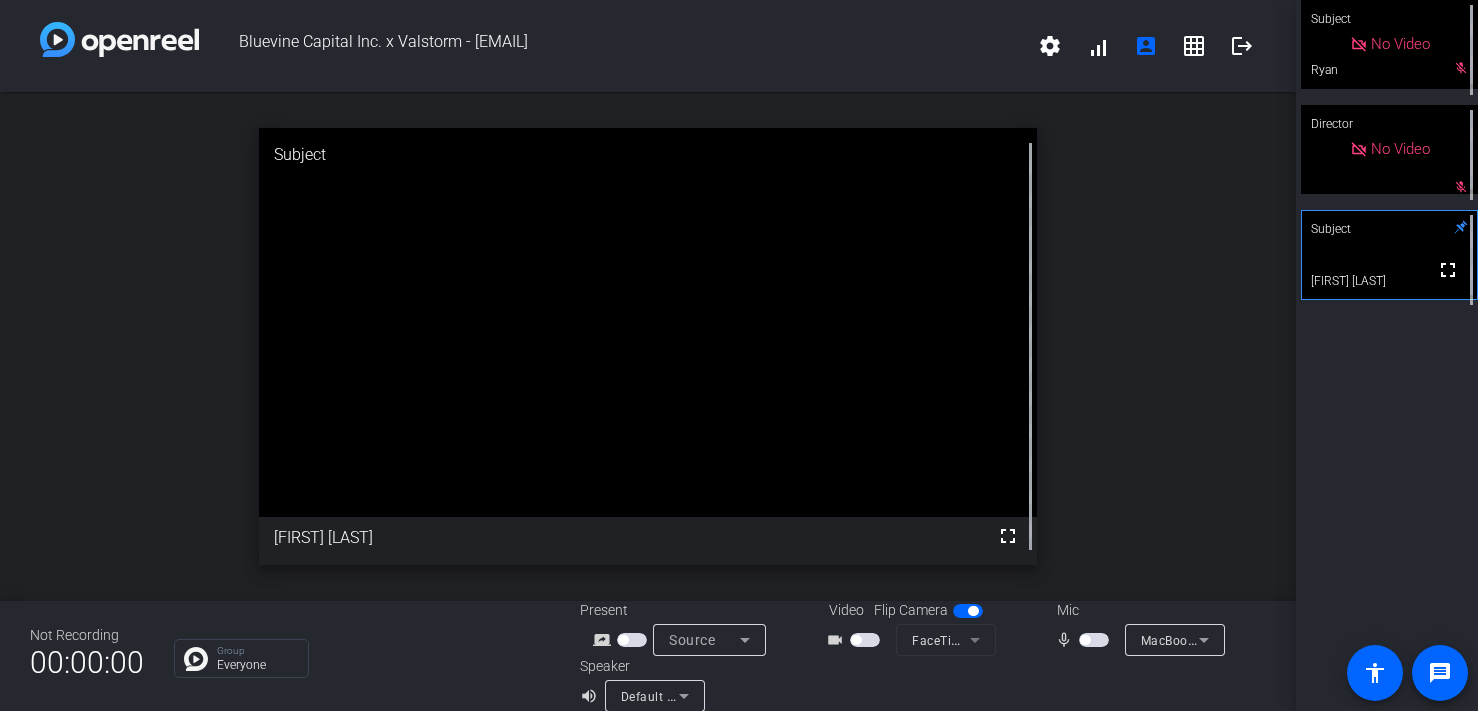 click at bounding box center (1094, 640) 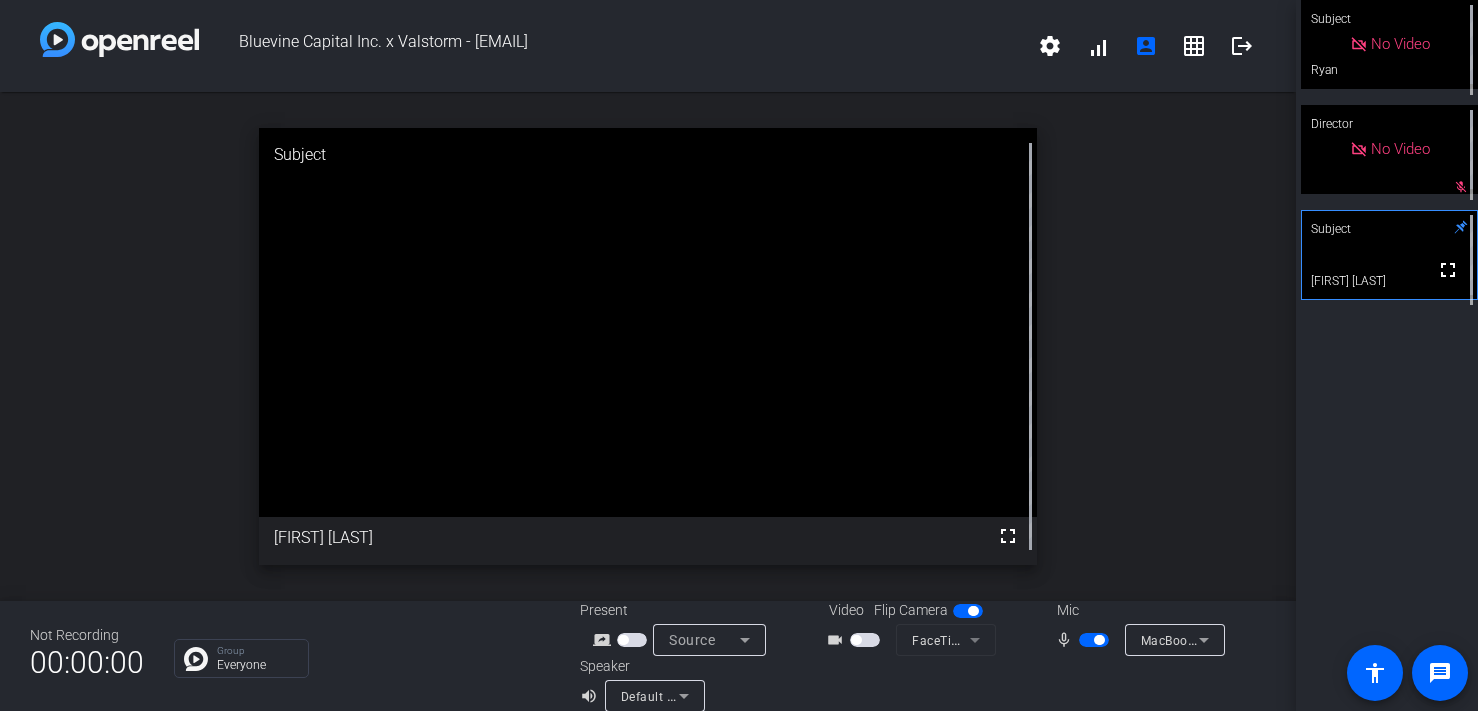 click at bounding box center [1099, 640] 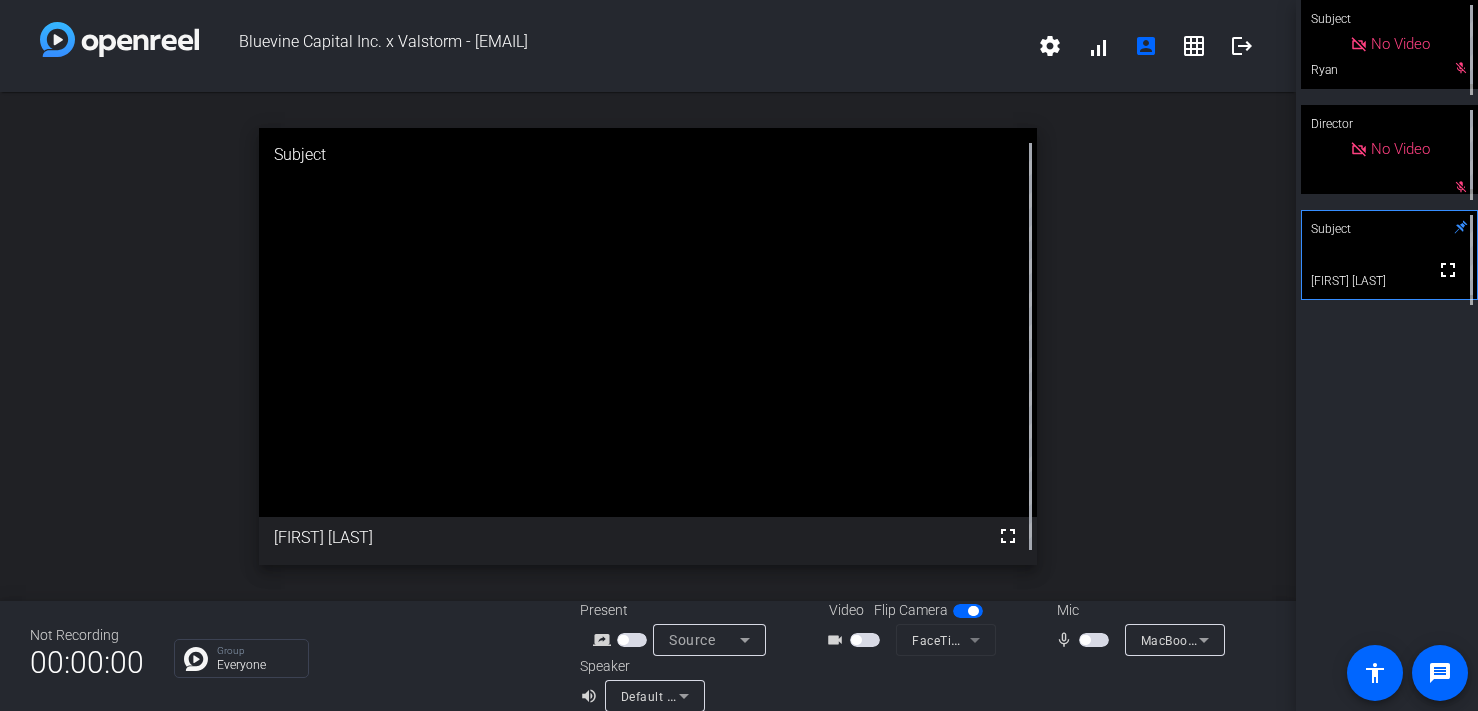 click at bounding box center [1085, 640] 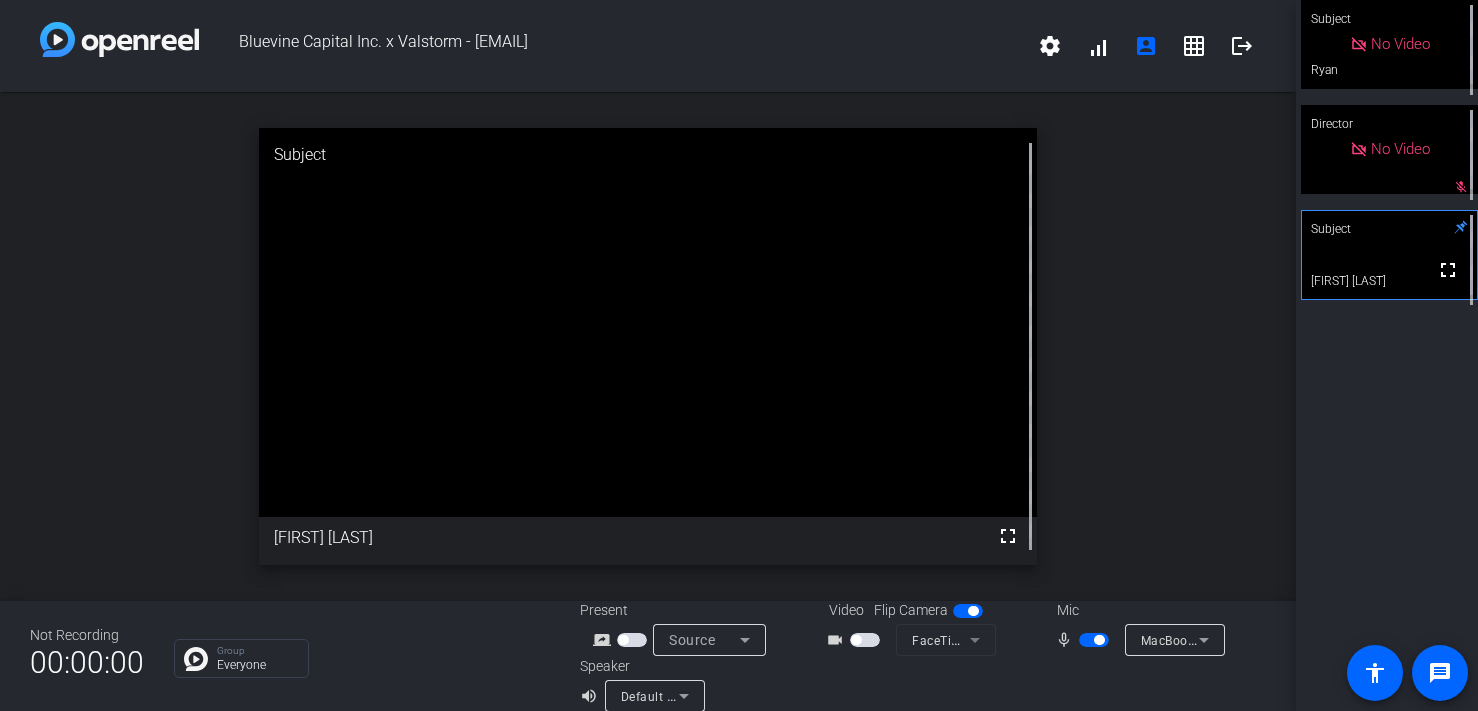 click at bounding box center (1099, 640) 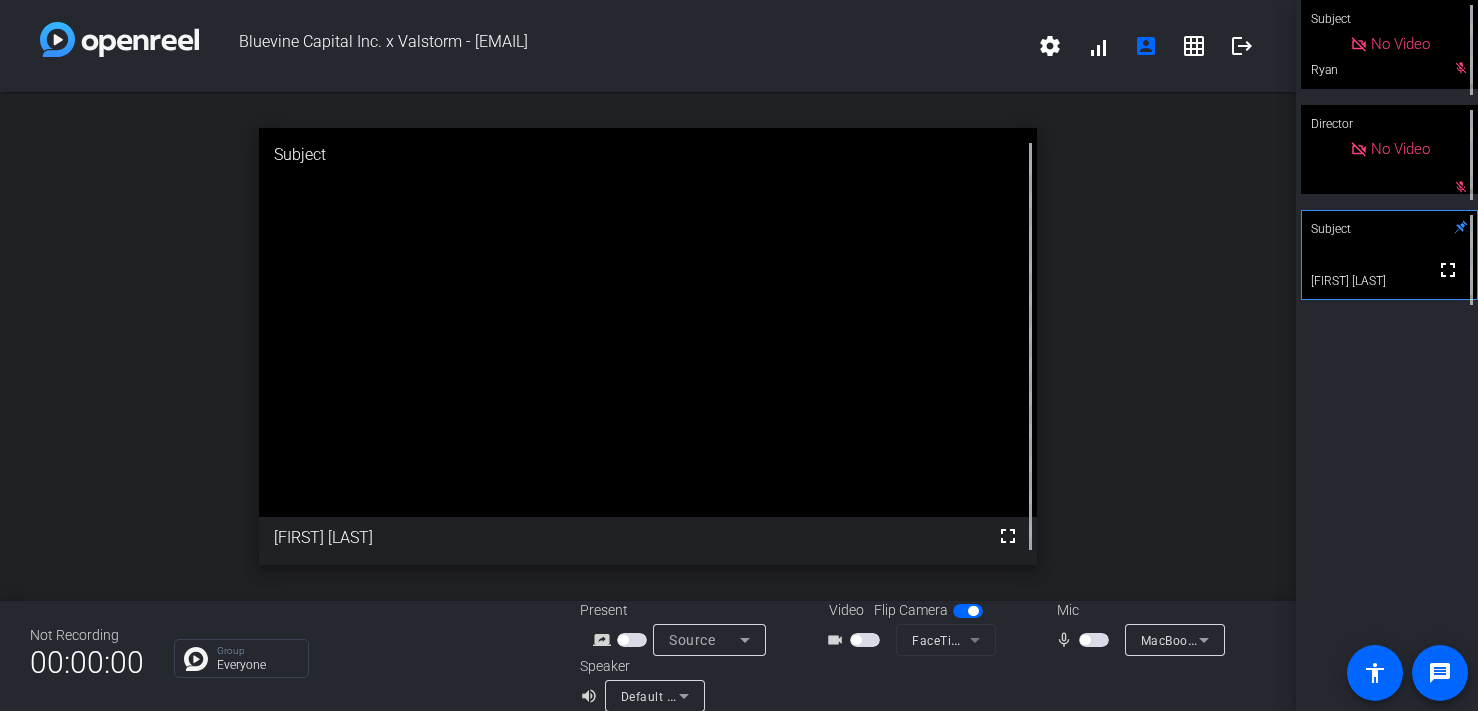 drag, startPoint x: 1096, startPoint y: 642, endPoint x: 1091, endPoint y: 668, distance: 26.476404 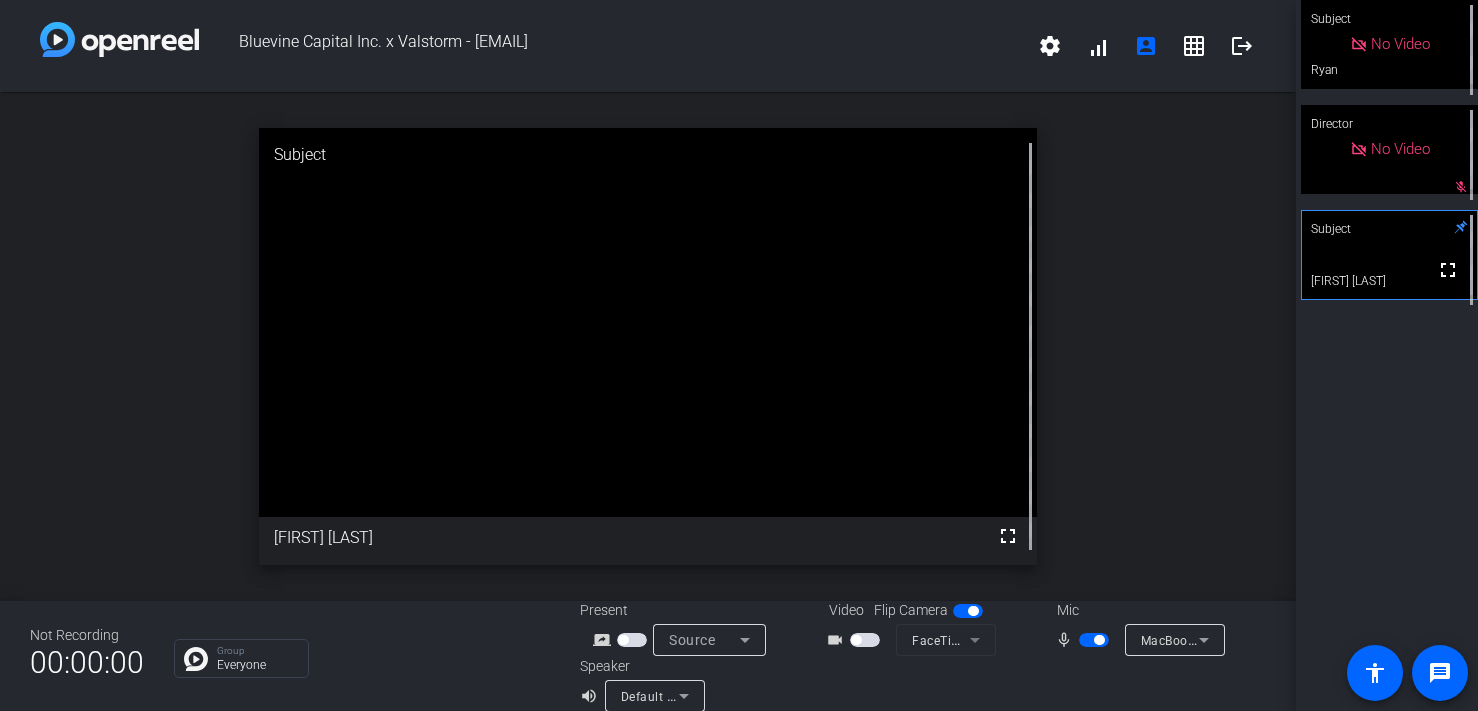 click at bounding box center (1094, 640) 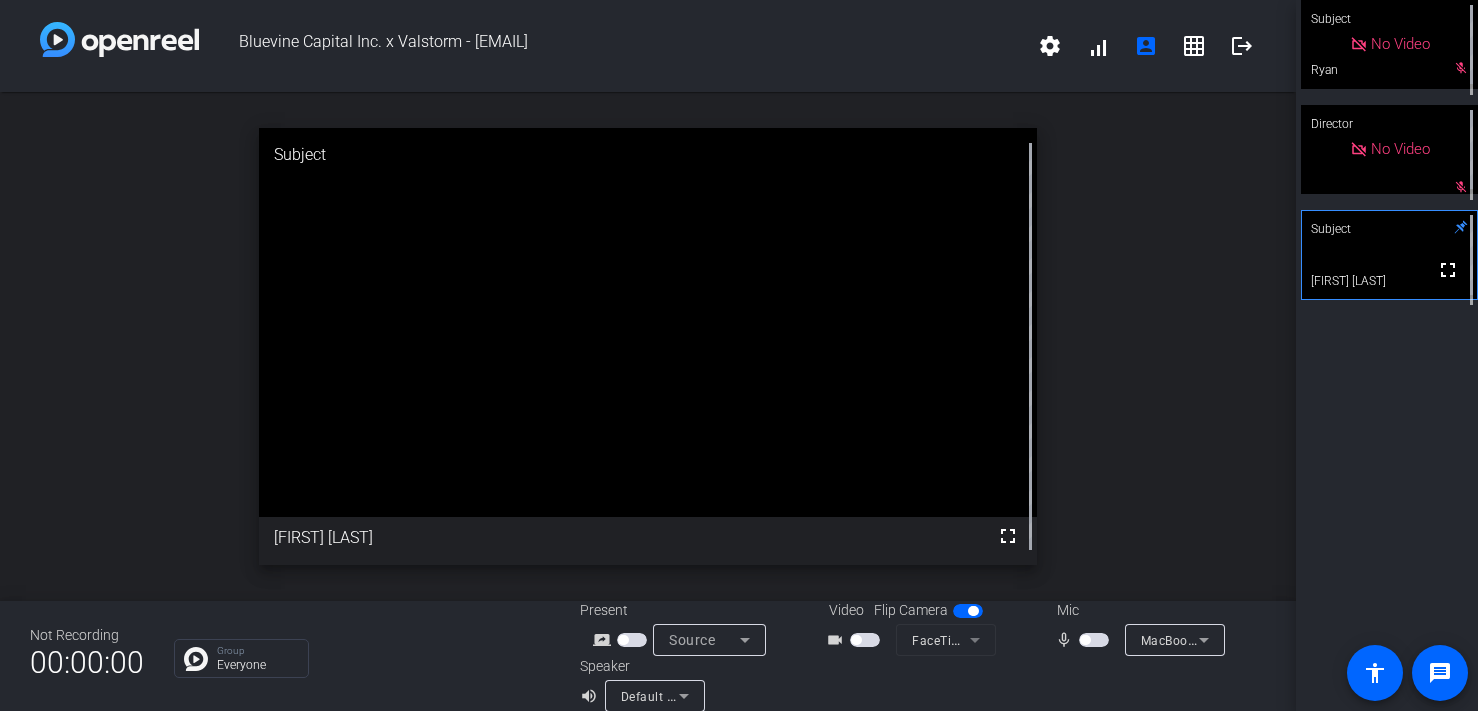click at bounding box center (1094, 640) 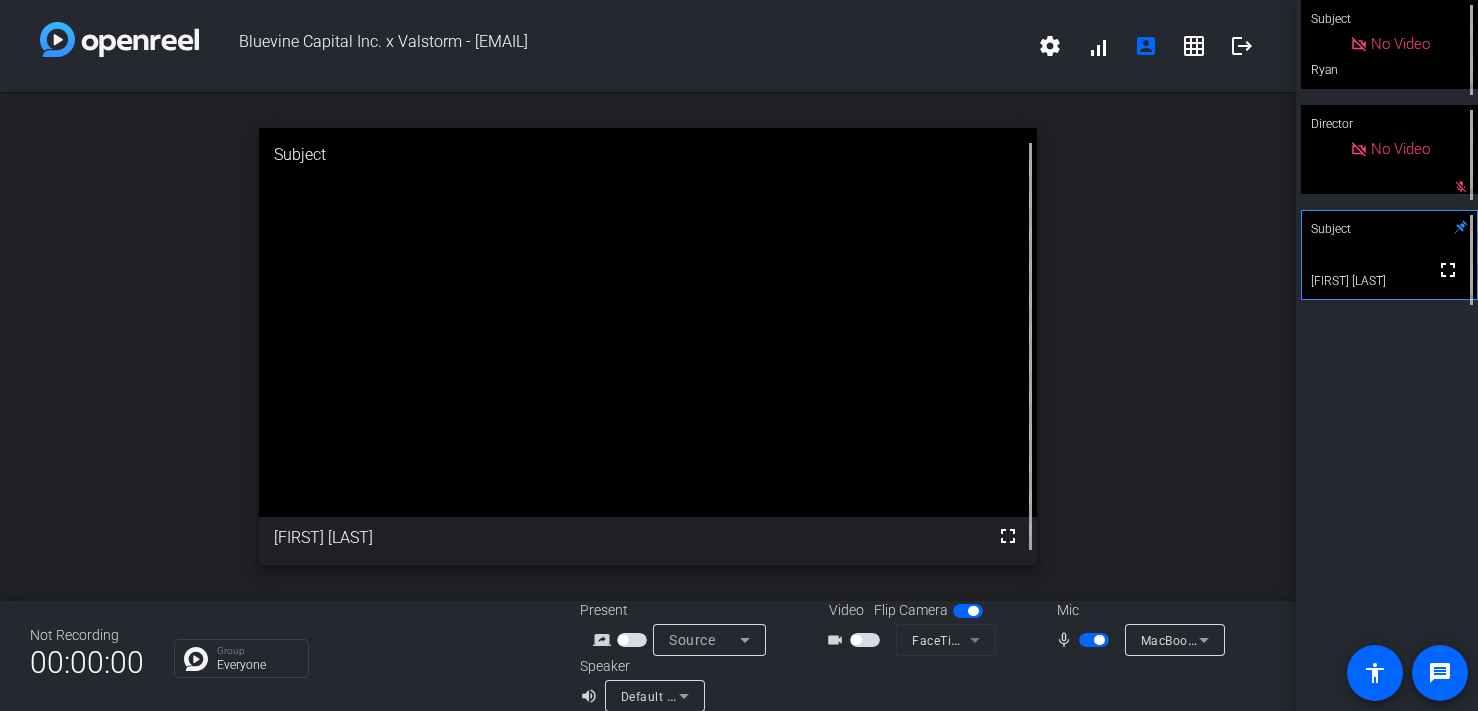 click at bounding box center [1094, 640] 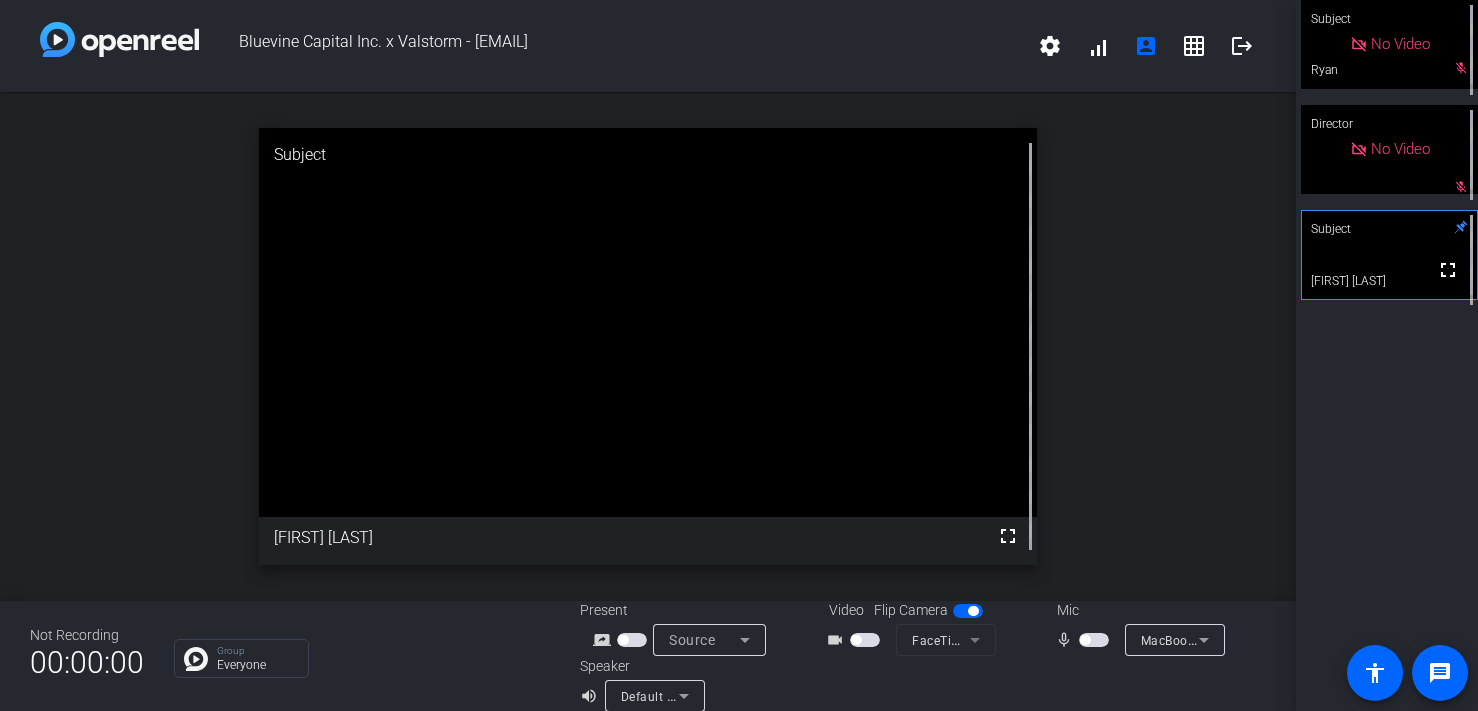 click at bounding box center [1094, 640] 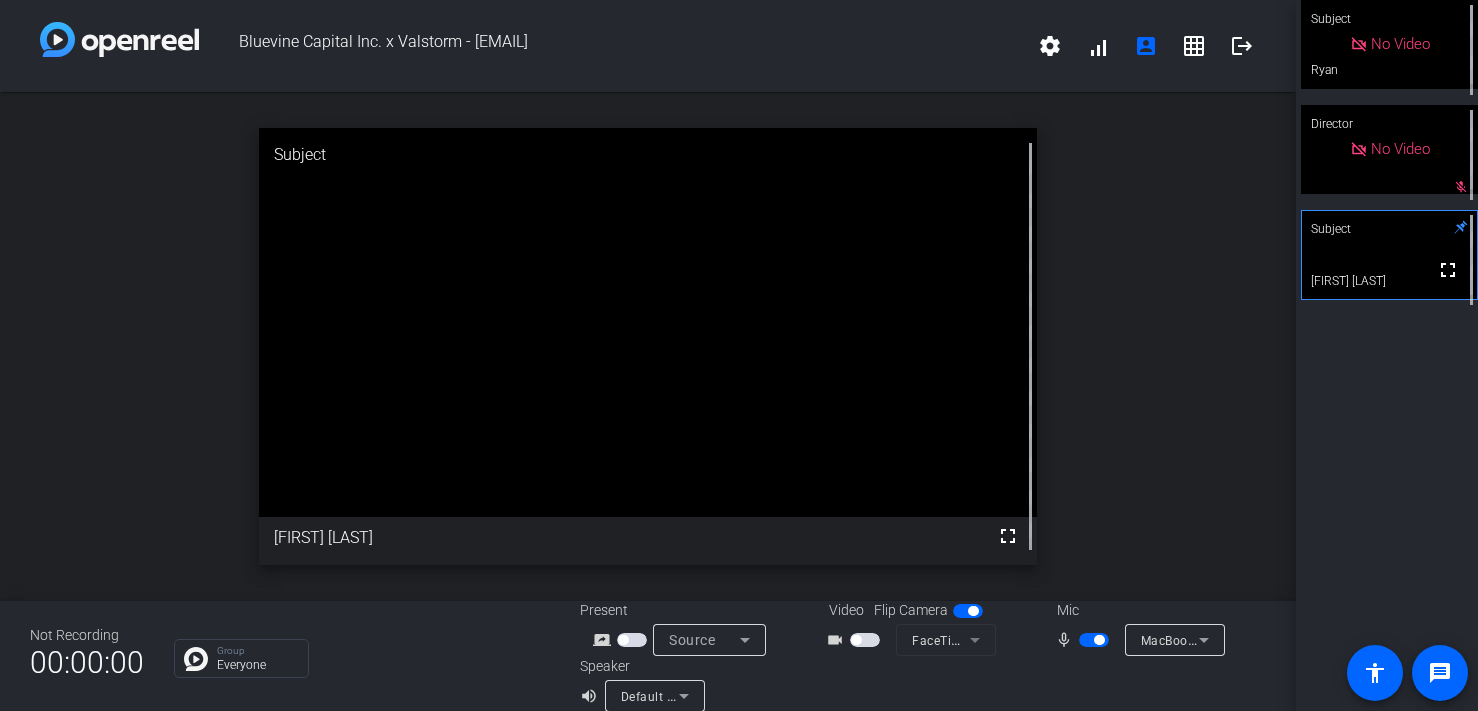 click at bounding box center (1094, 640) 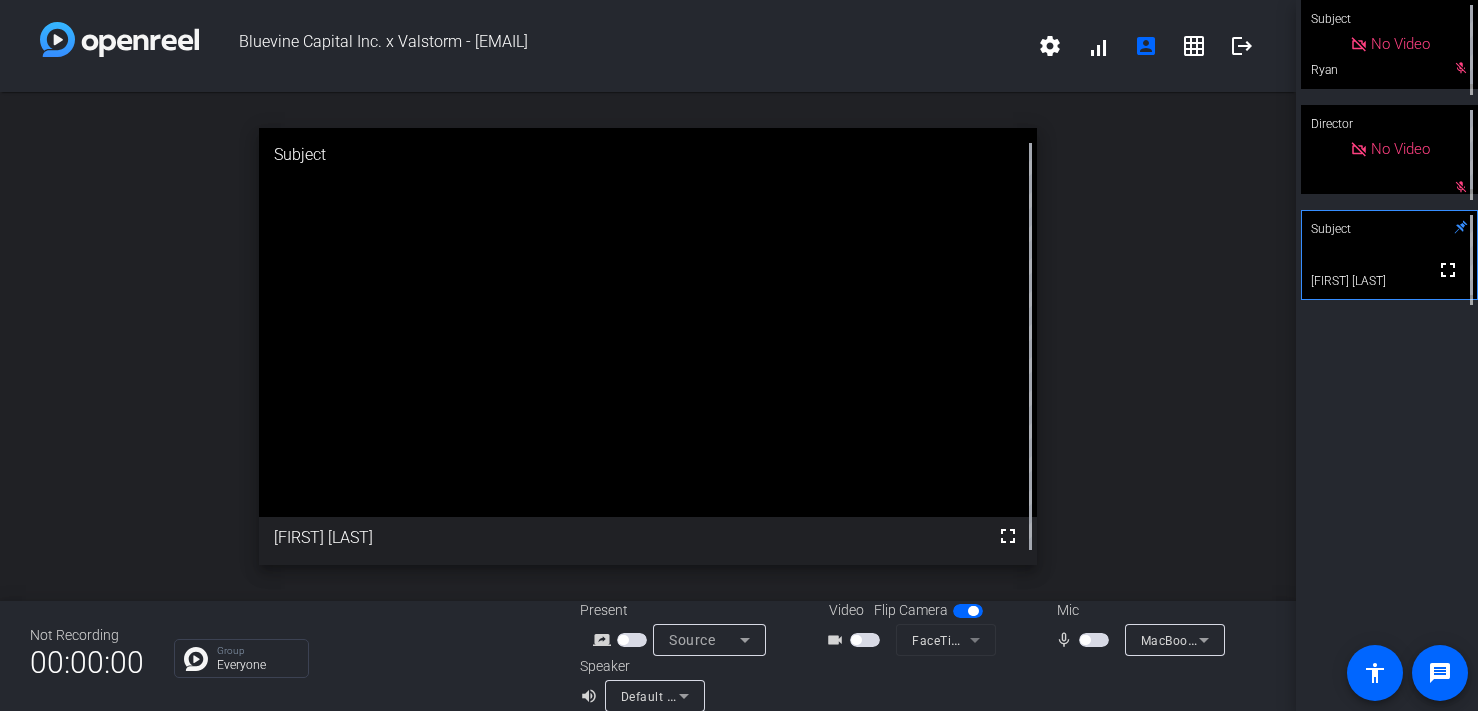 click at bounding box center [1094, 640] 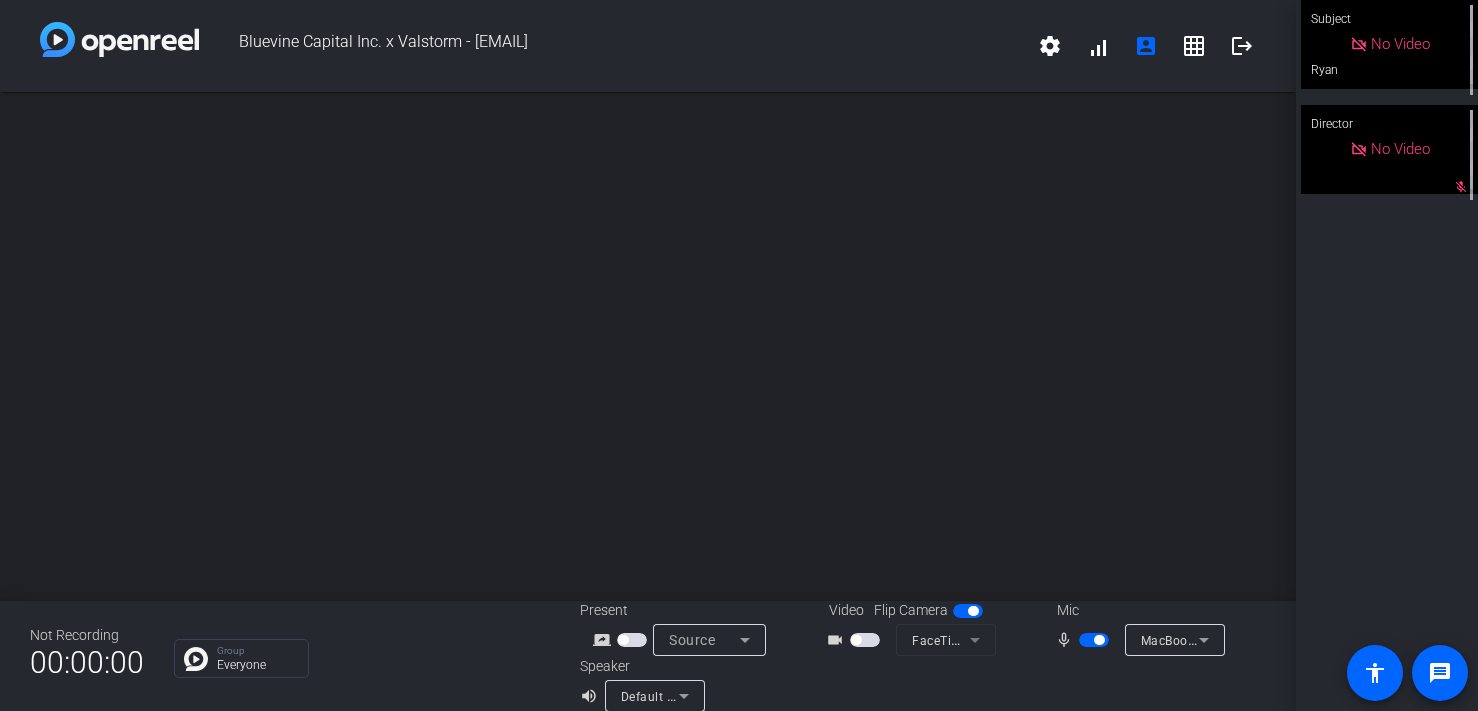 click at bounding box center [1099, 640] 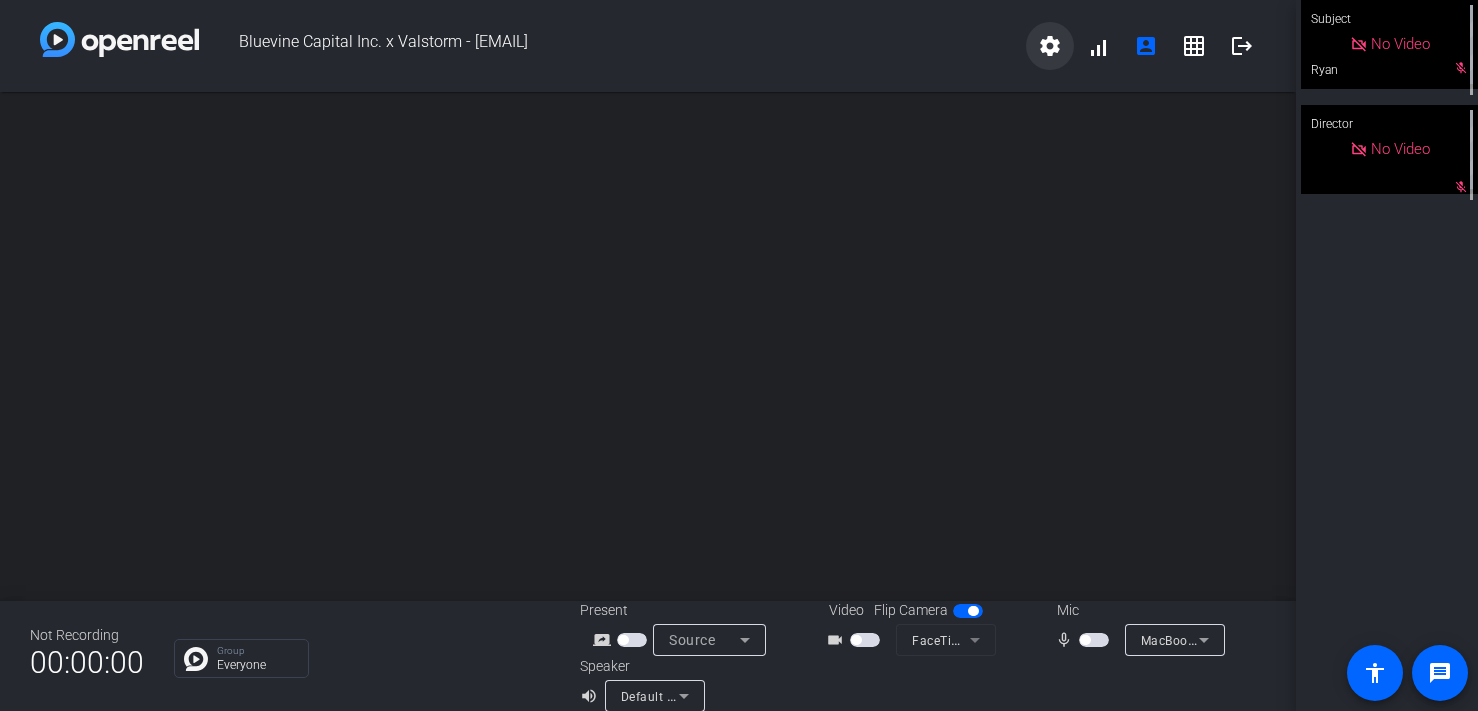 click on "settings" 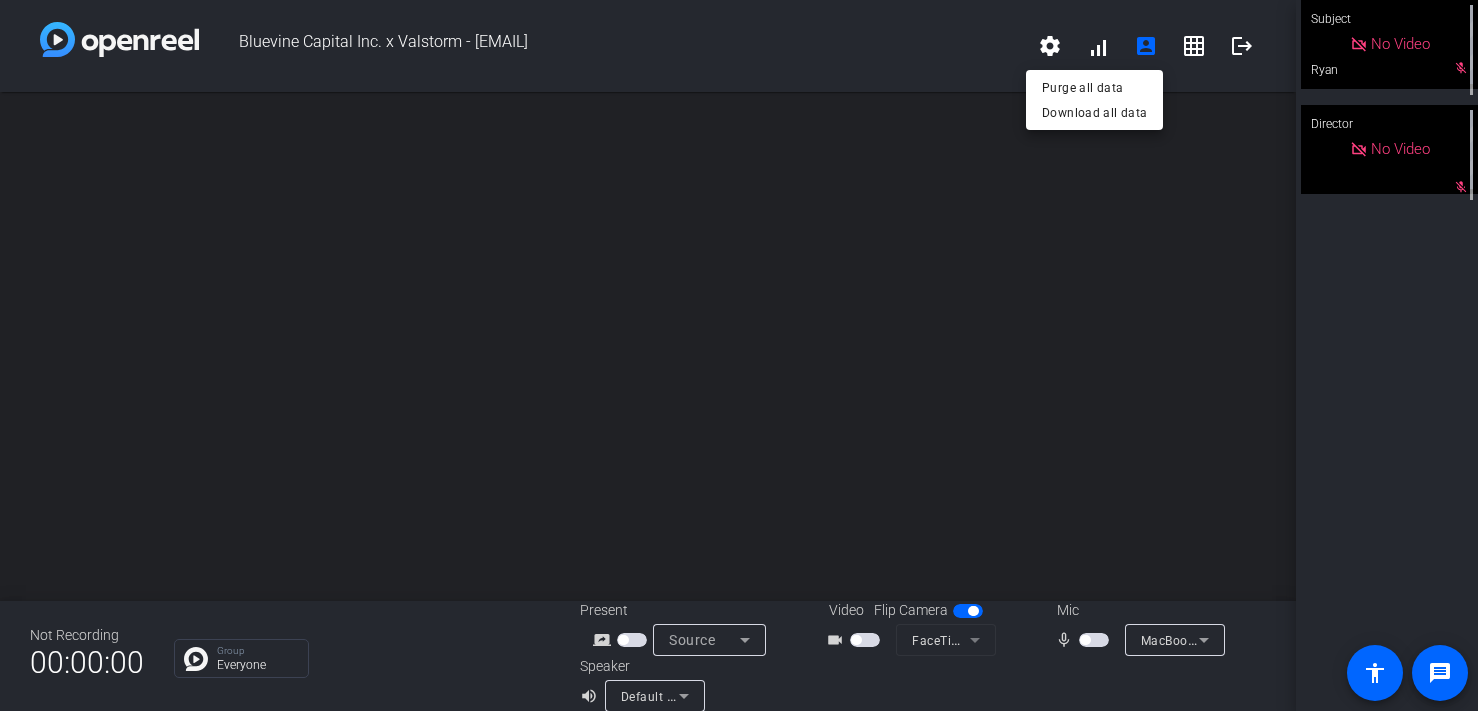 click at bounding box center [739, 355] 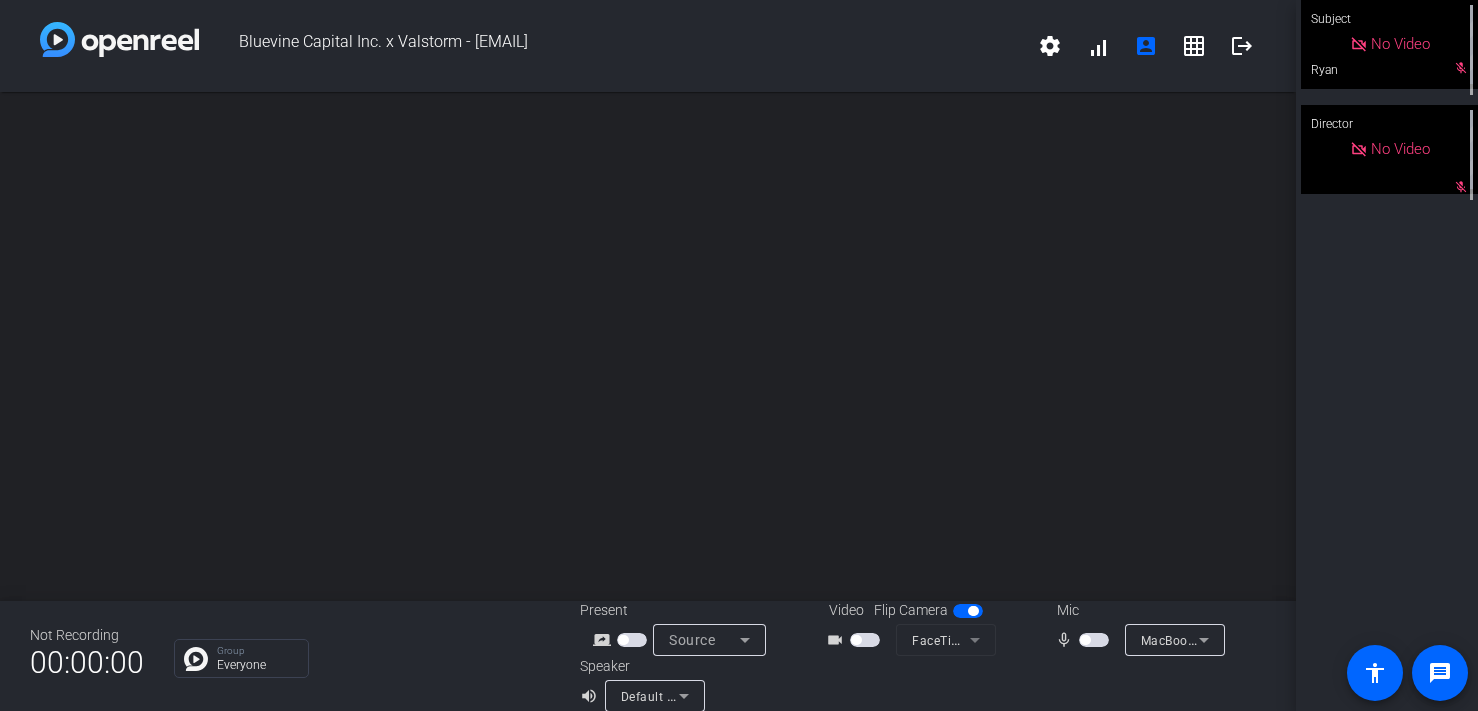 click on "Subject   No Video  [FIRST]  mic_off_outline  Director   No Video    mic_off_outline" 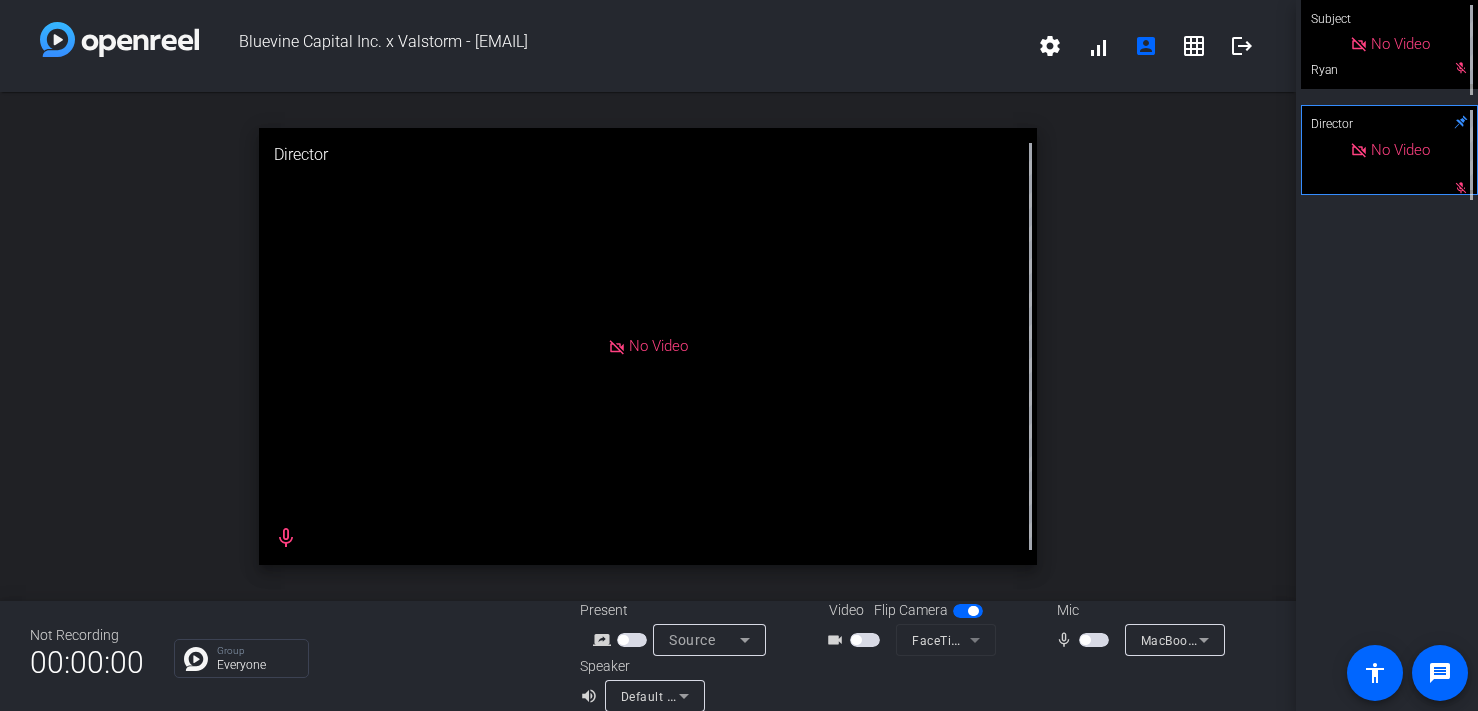 click on "Subject   No Video  [FIRST]  mic_off_outline  Director
No Video    mic_off_outline" 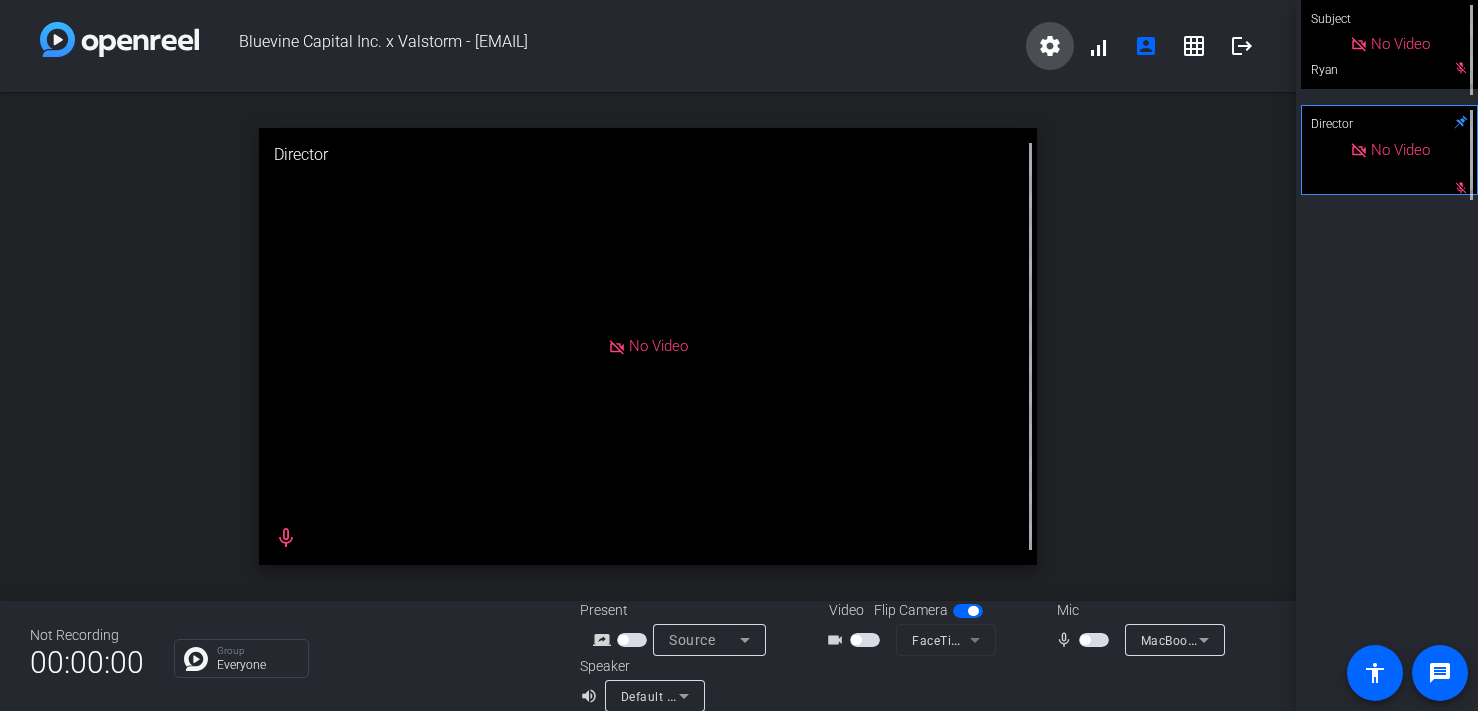 click on "settings" 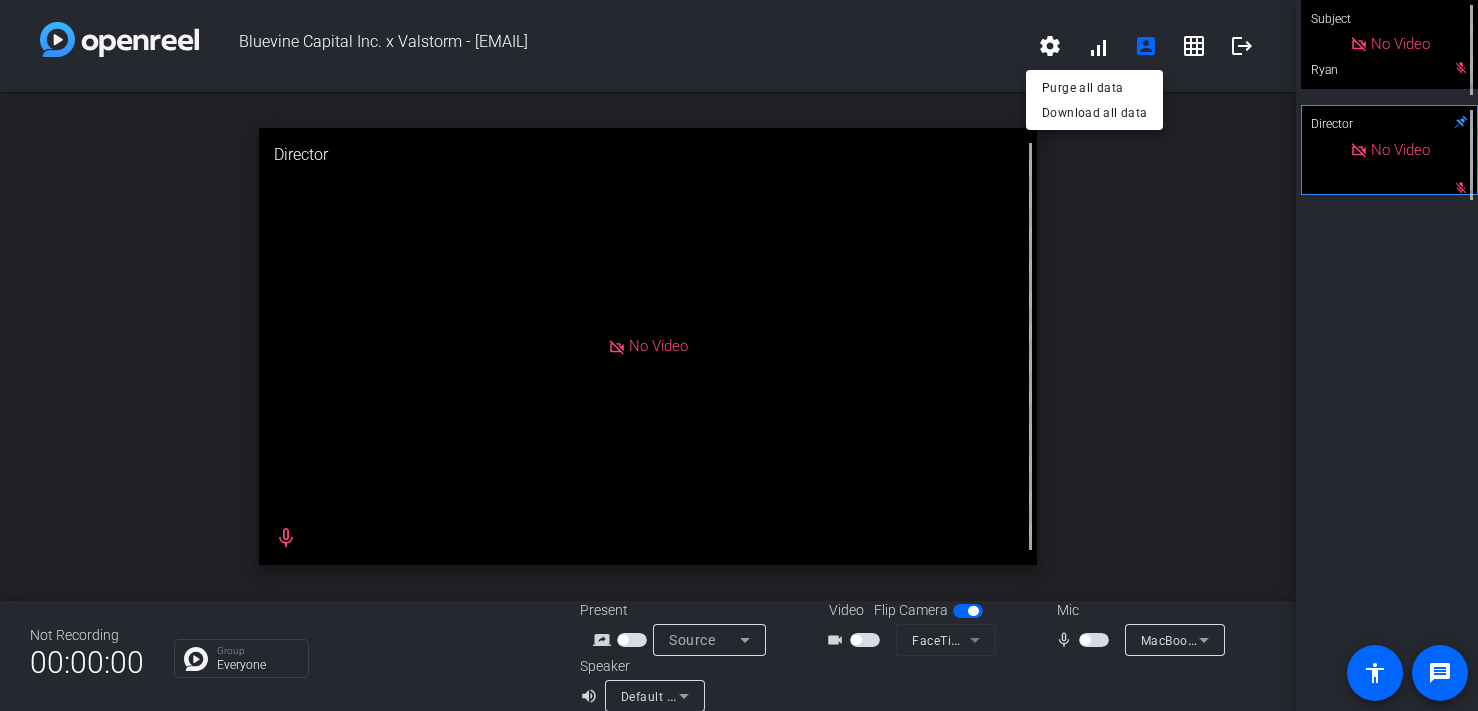 click at bounding box center [739, 355] 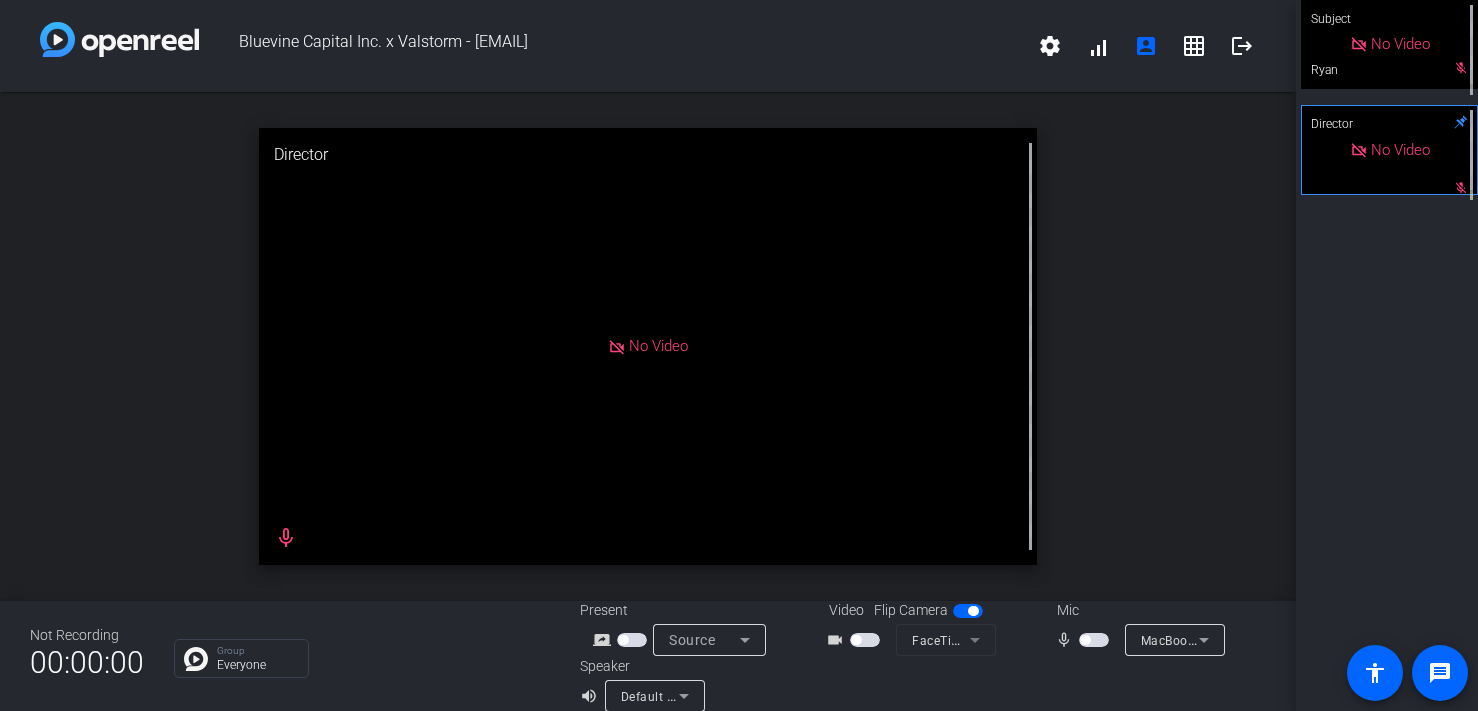 click on "Subject   No Video  [FIRST]  mic_off_outline  Director
No Video    mic_off_outline" 